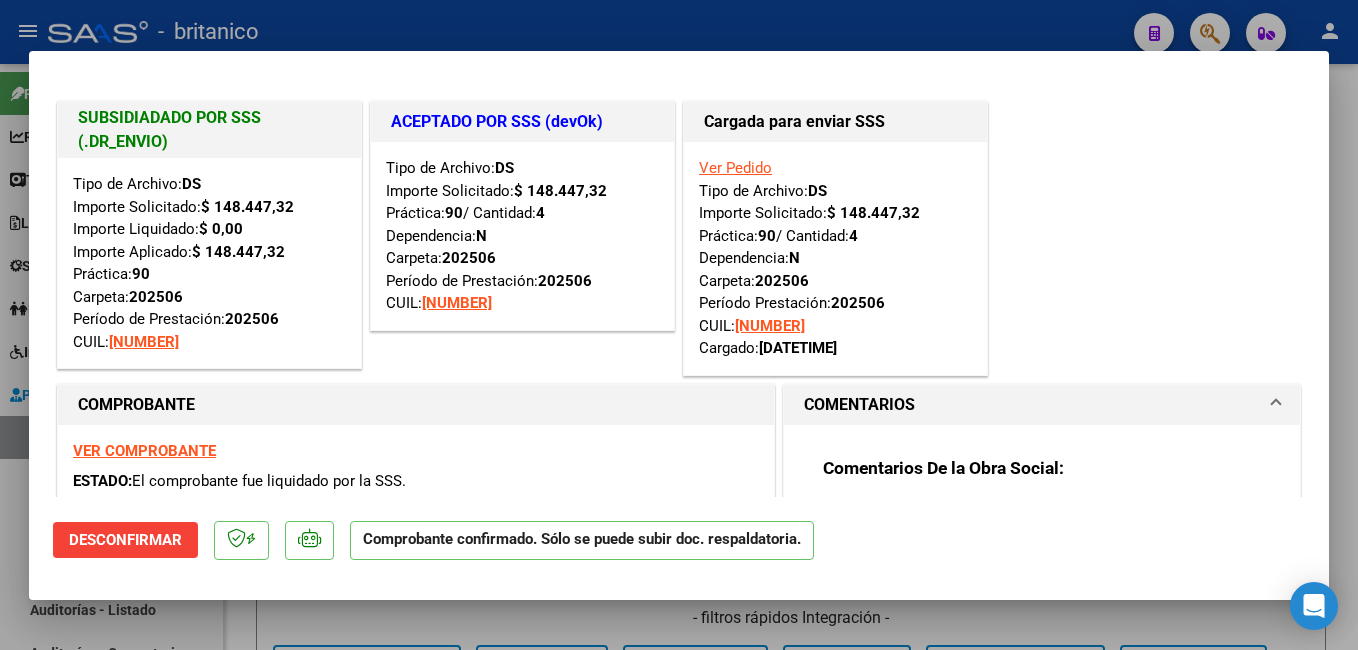 scroll, scrollTop: 0, scrollLeft: 0, axis: both 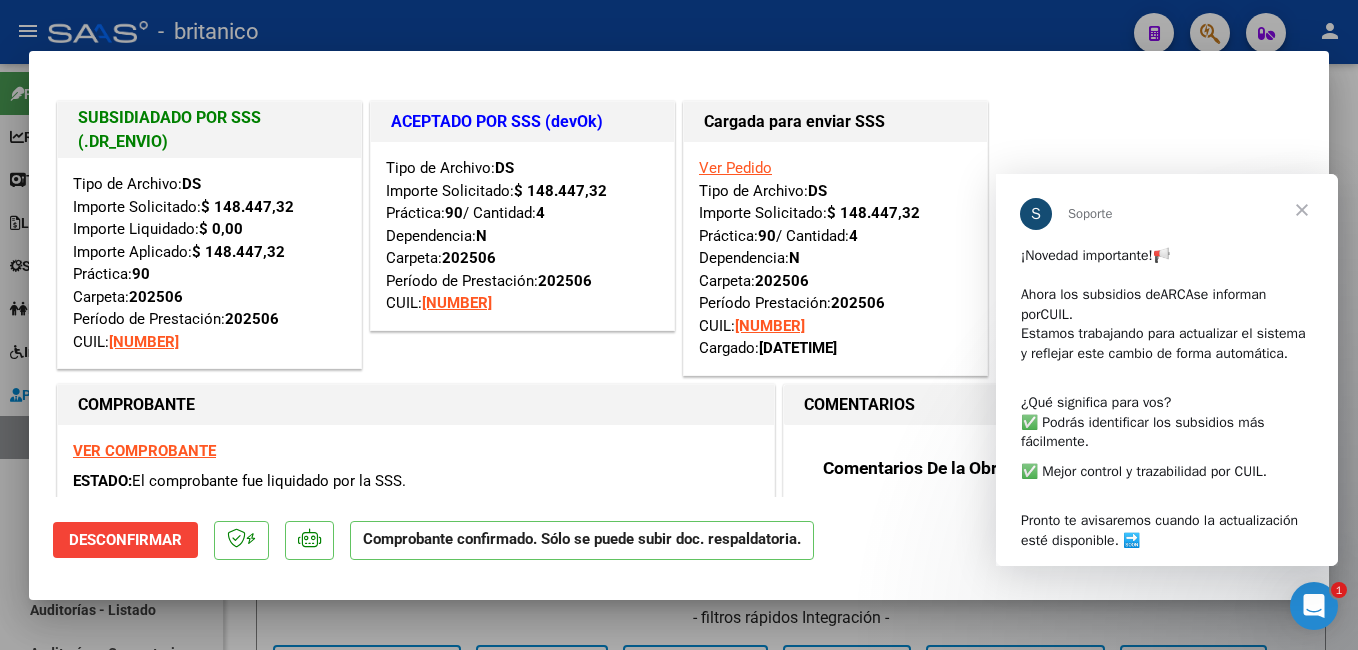click at bounding box center [679, 325] 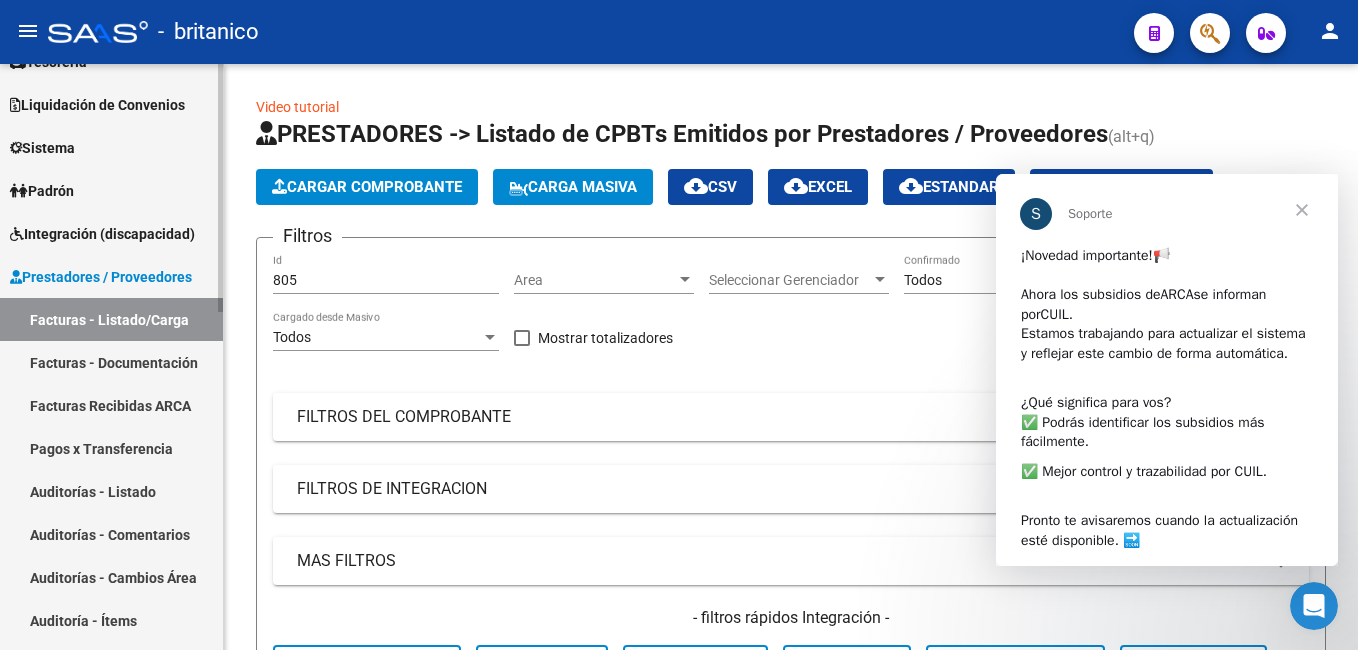 scroll, scrollTop: 0, scrollLeft: 0, axis: both 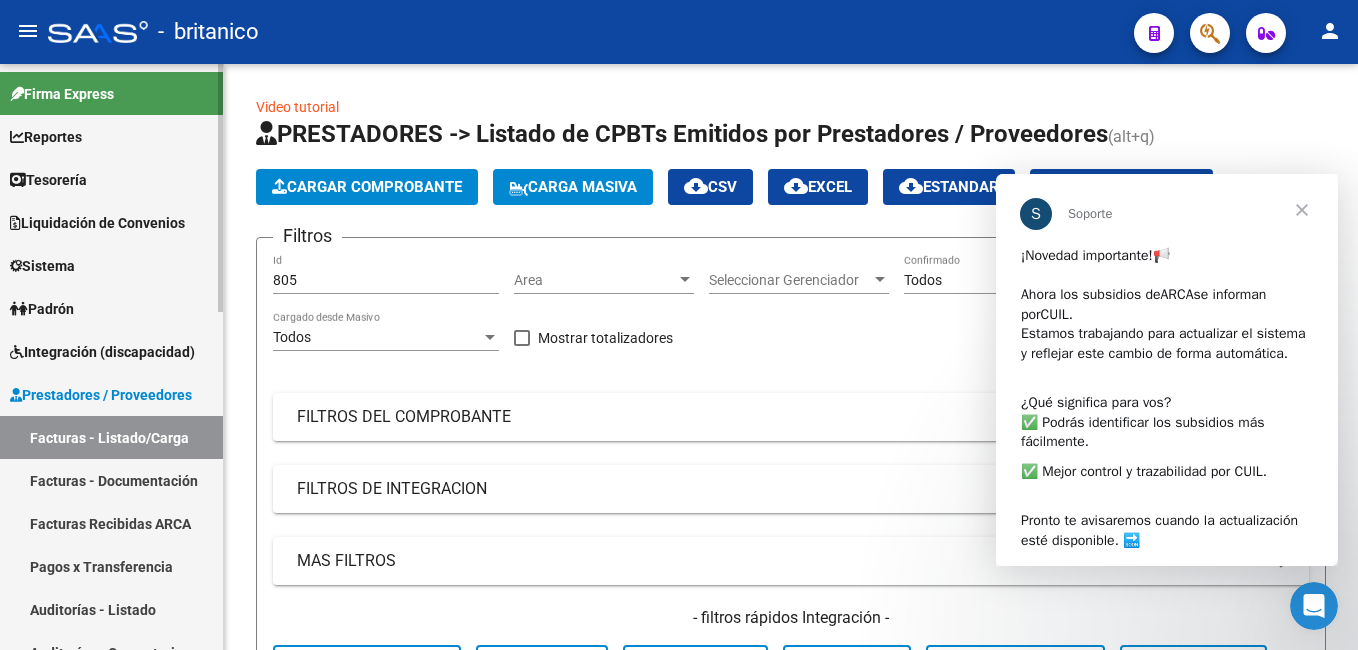 click on "Integración (discapacidad)" at bounding box center [102, 352] 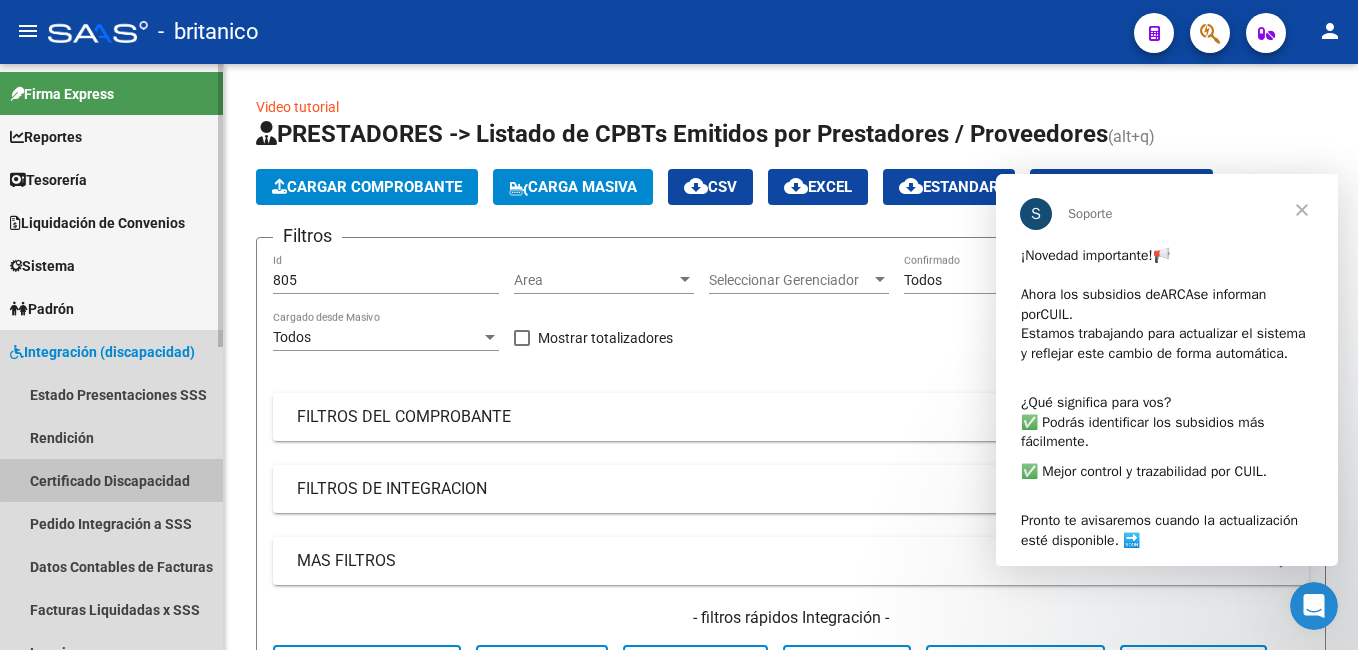 click on "Certificado Discapacidad" at bounding box center [111, 480] 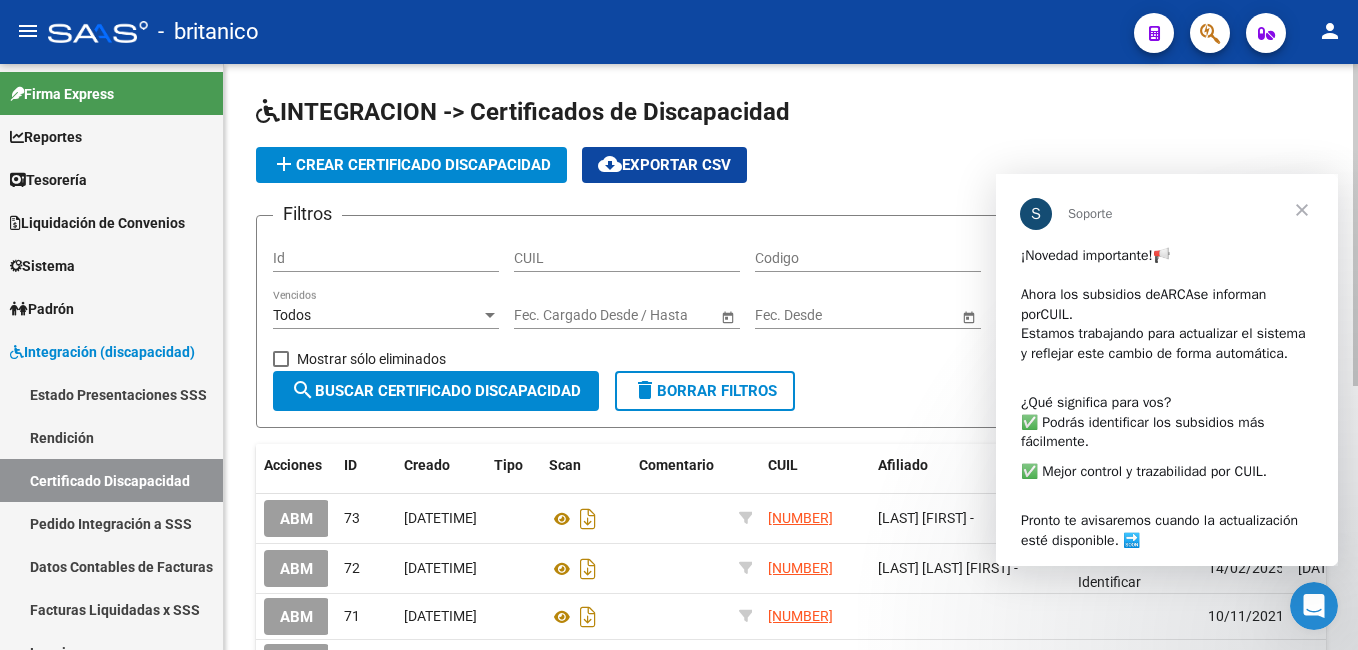 click on "add  Crear Certificado Discapacidad" 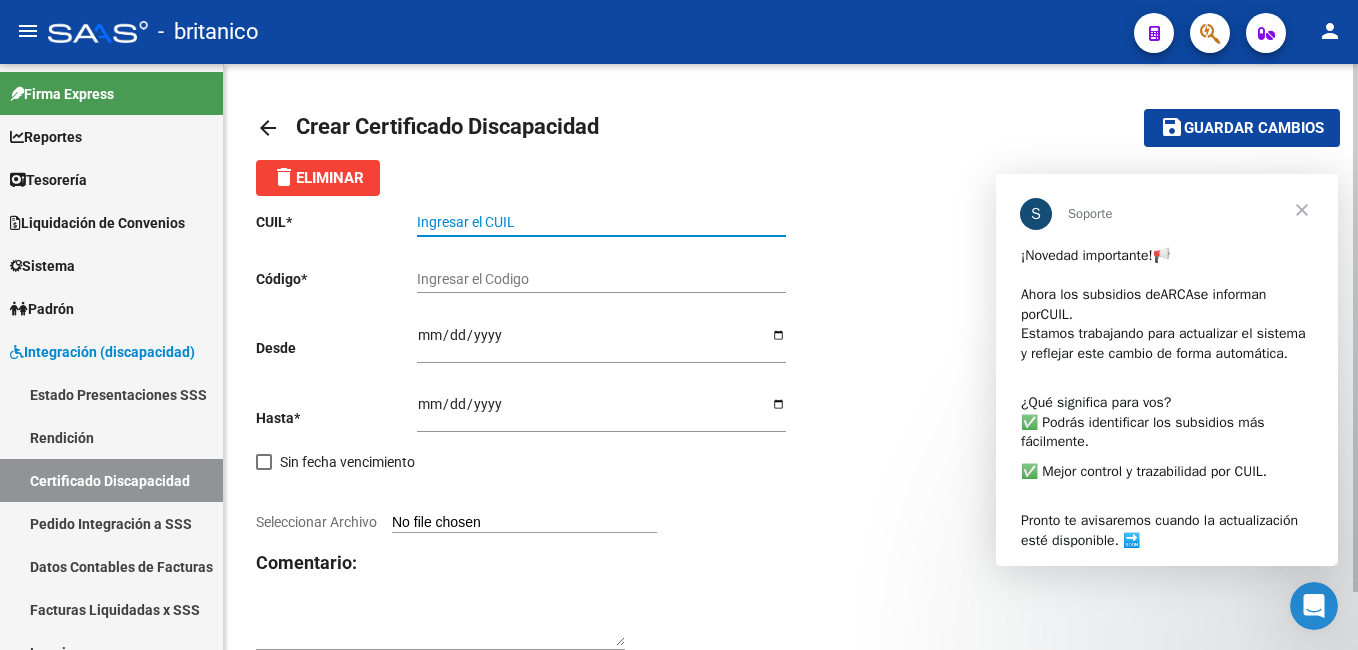 click on "Ingresar el CUIL" at bounding box center [601, 222] 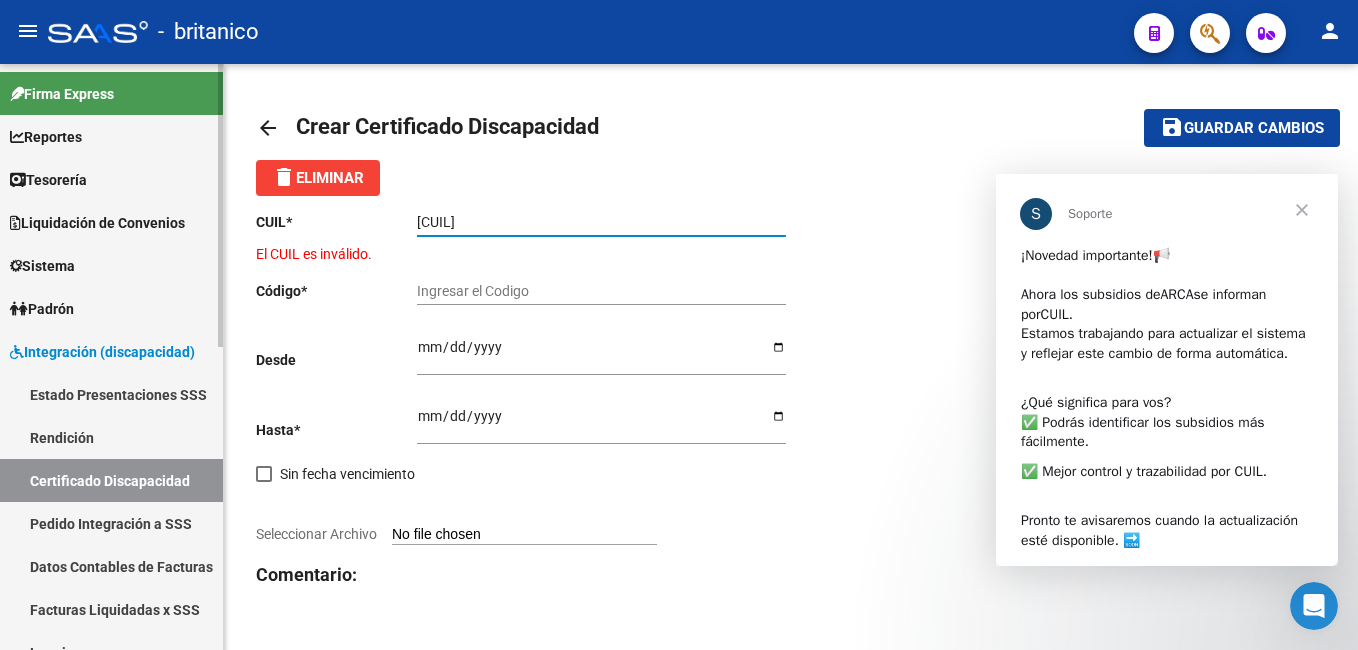 type on "[CUIL]" 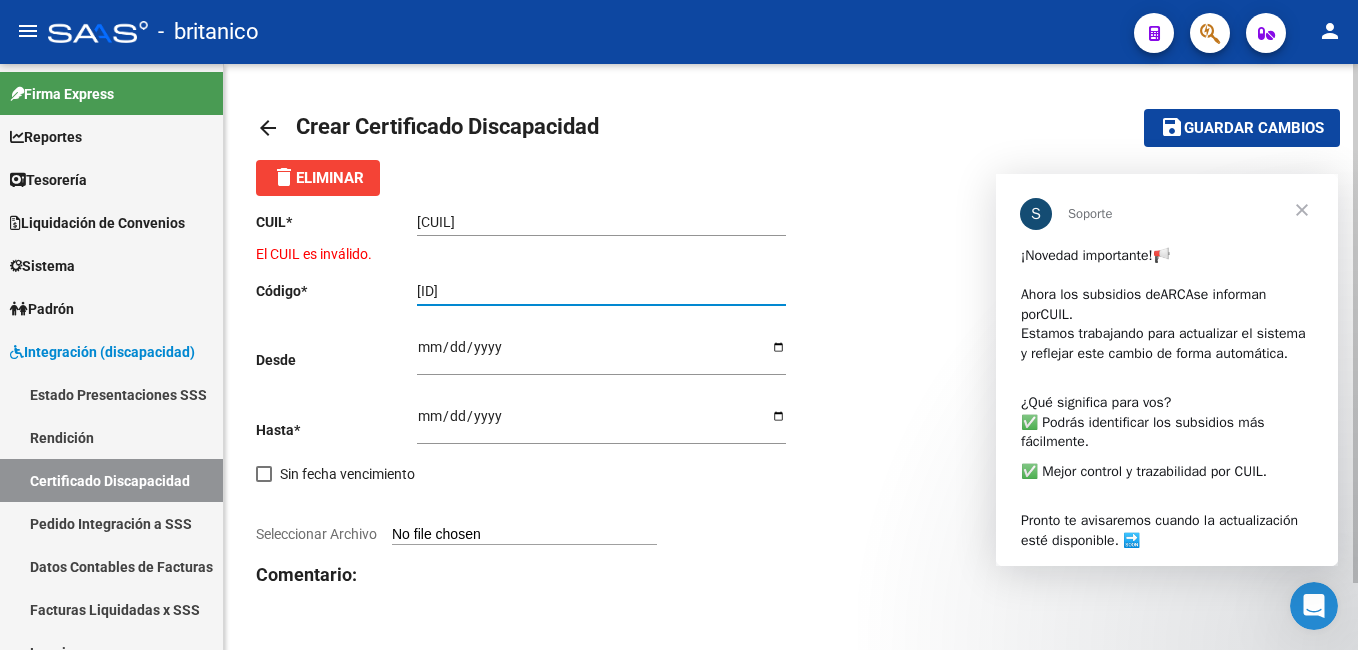 type on "[ID]" 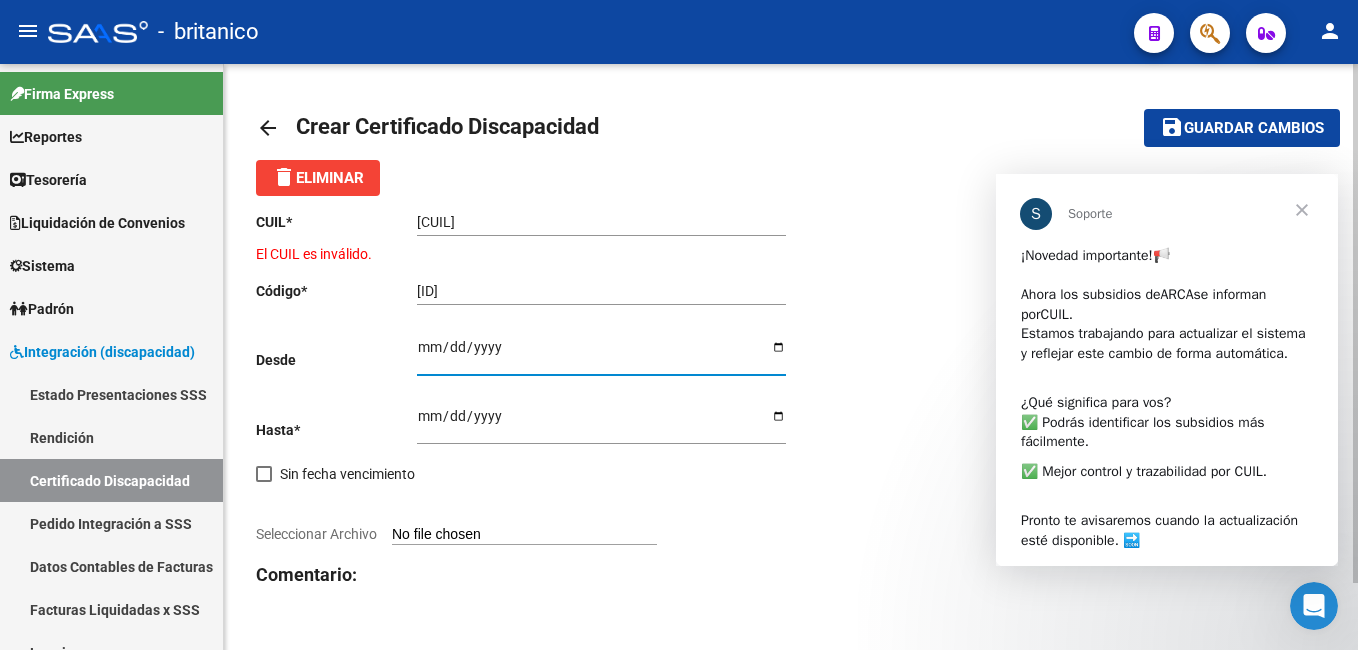 type on "[DATE]" 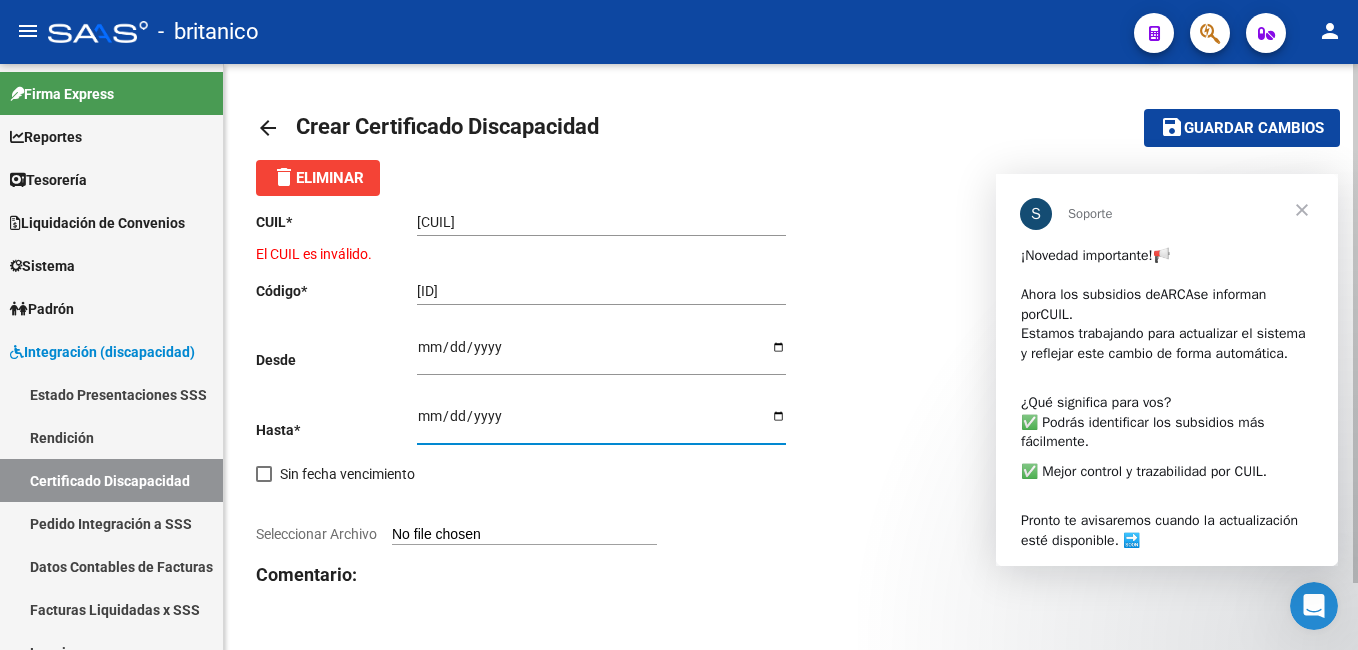 click on "Ingresar fec. Hasta" at bounding box center (601, 423) 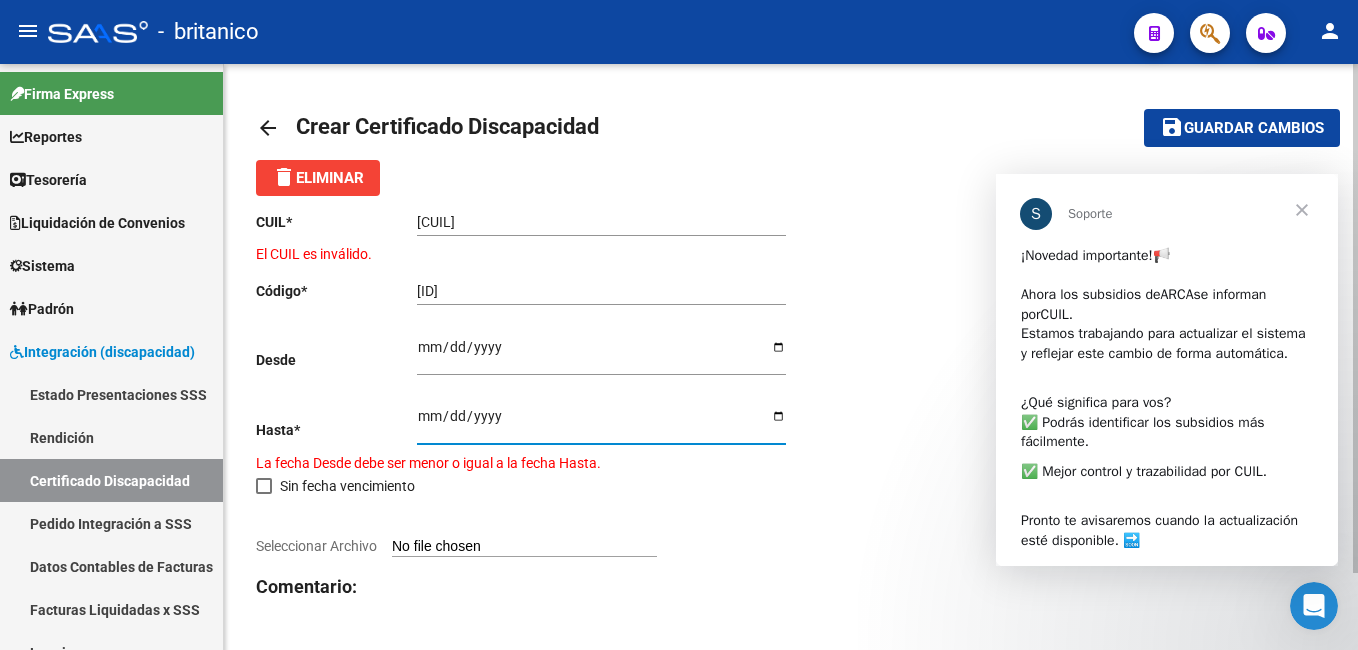 type on "[DATE]" 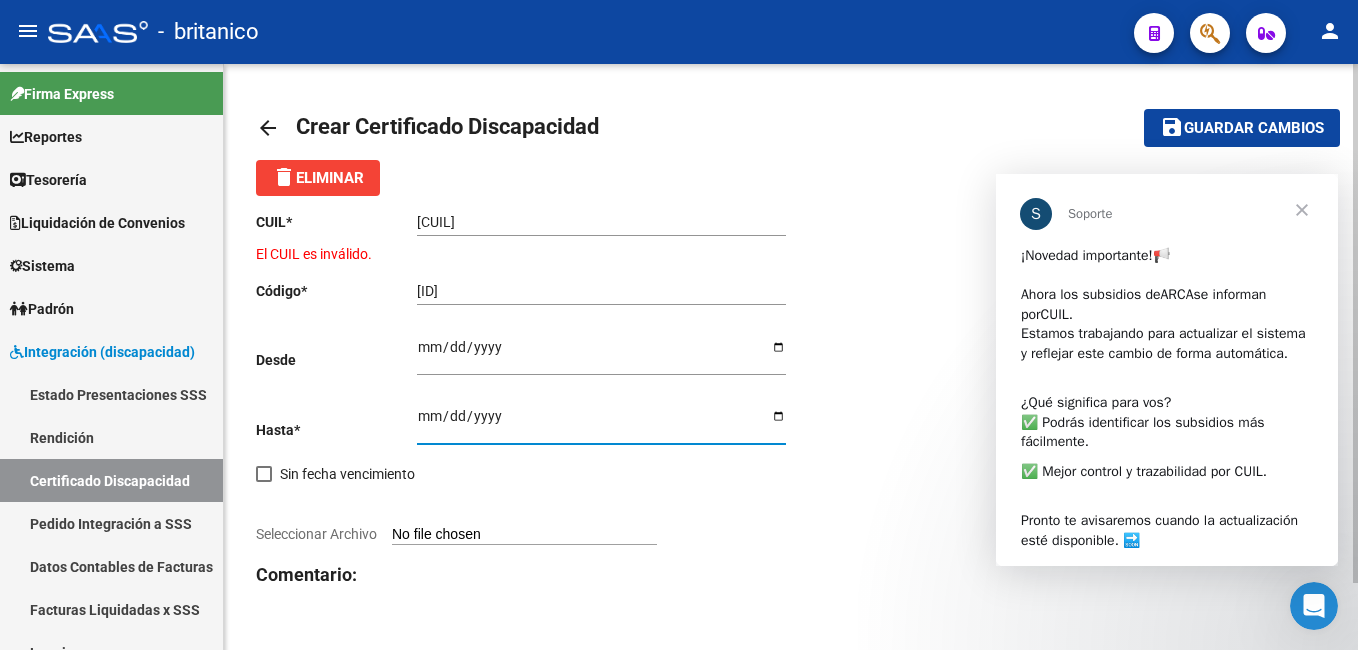click on "Seleccionar Archivo" at bounding box center (524, 535) 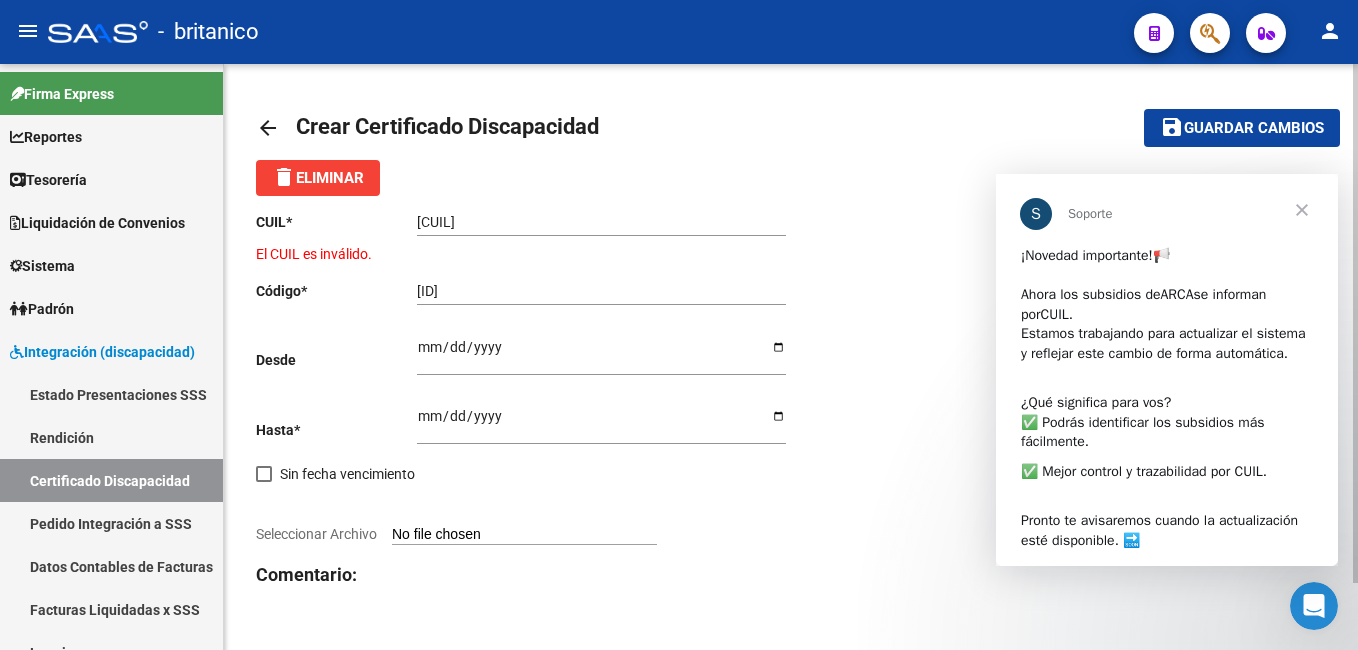 click on "[CUIL]" at bounding box center [601, 222] 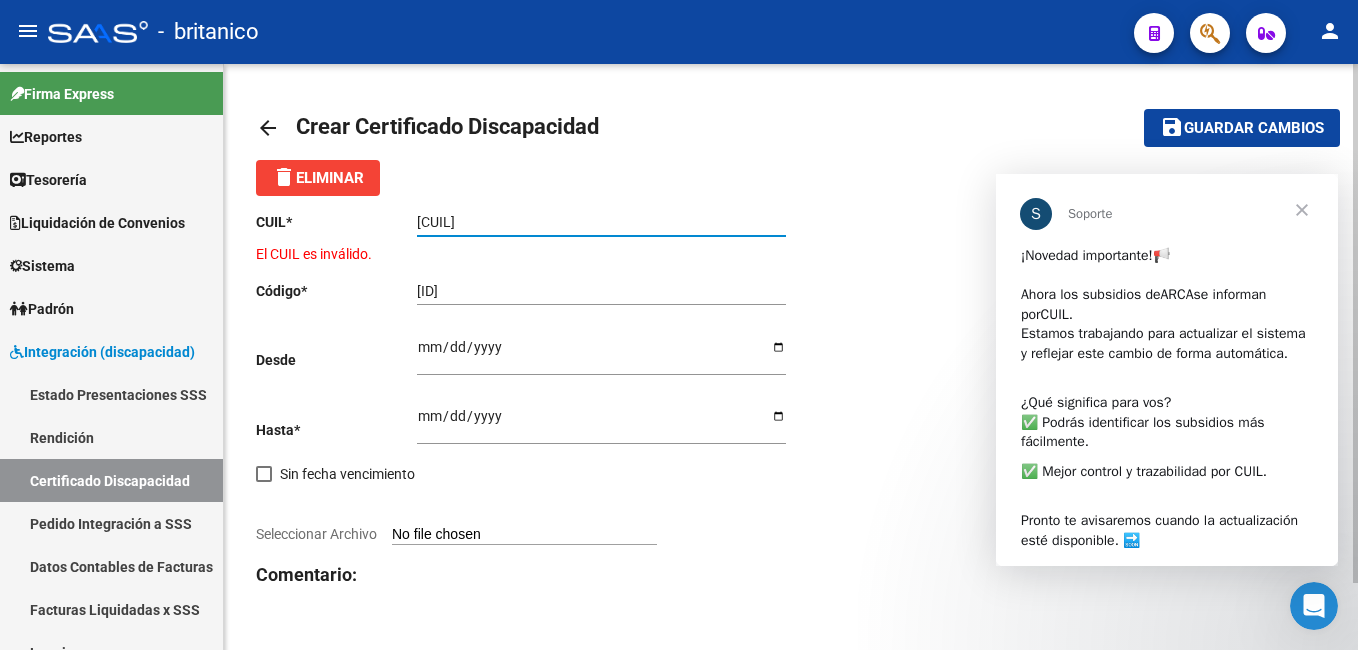 click on "[CUIL]" at bounding box center (601, 222) 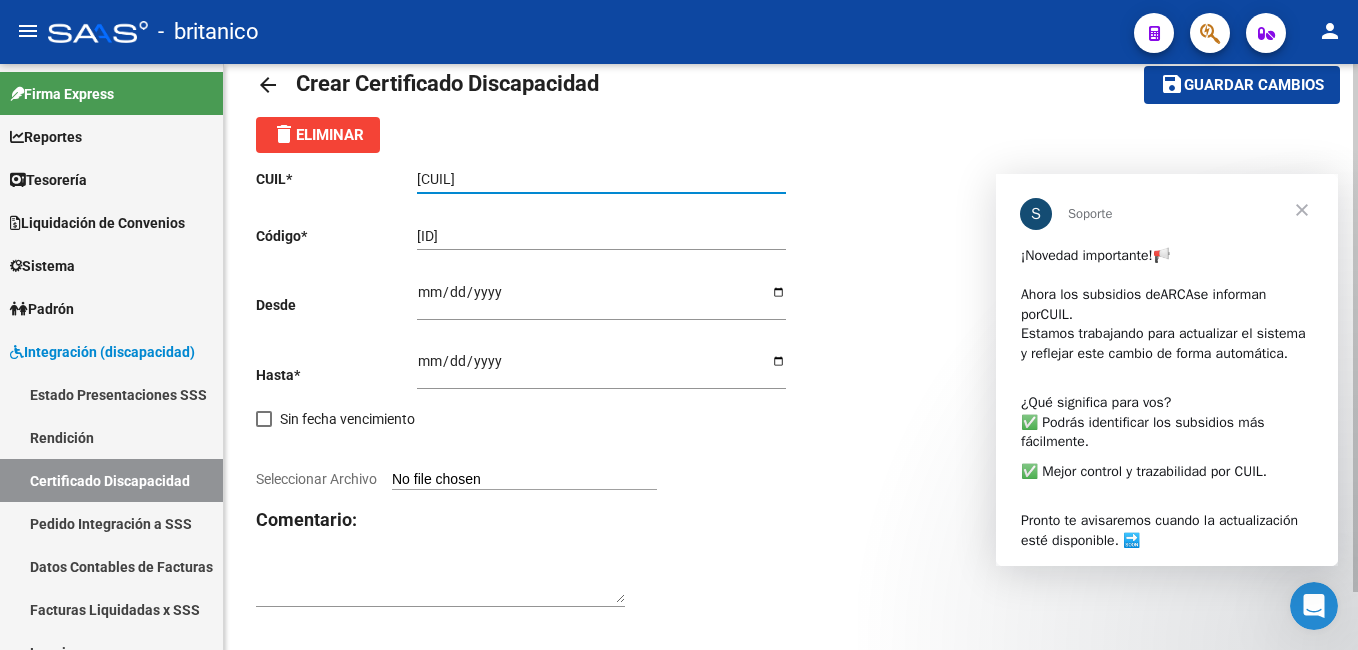 scroll, scrollTop: 64, scrollLeft: 0, axis: vertical 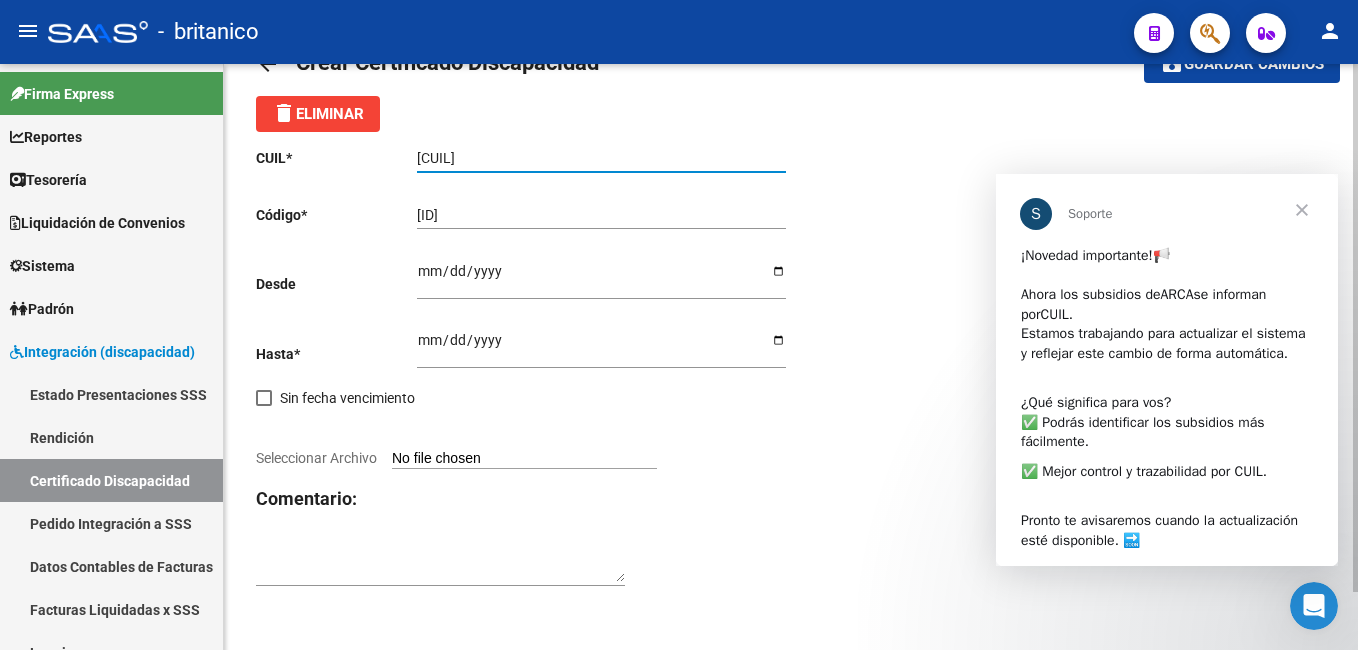 type on "[CUIL]" 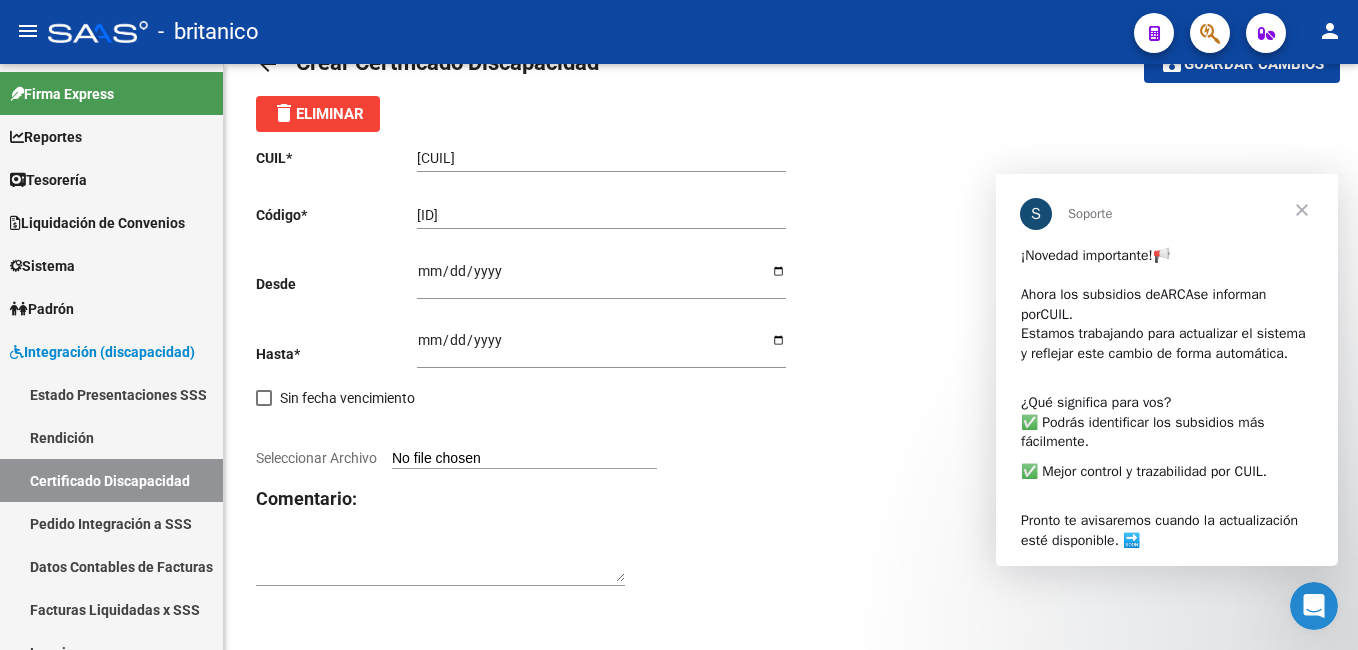 click at bounding box center [1302, 210] 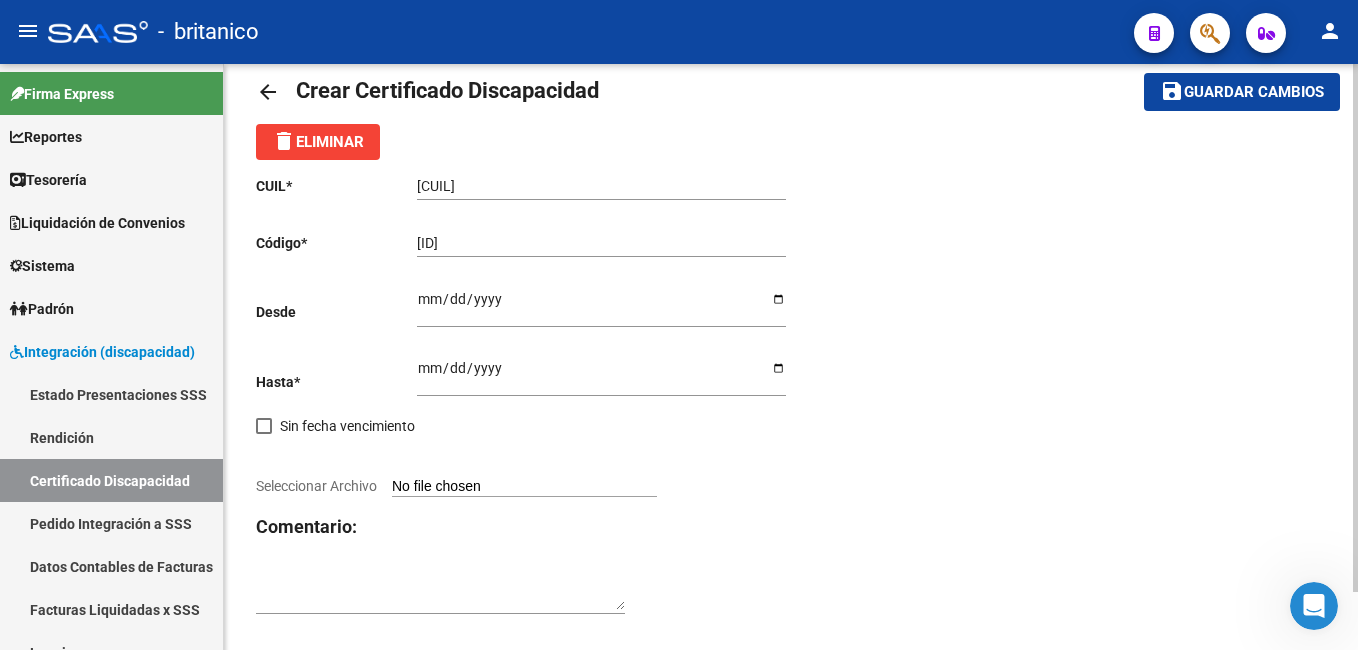 scroll, scrollTop: 64, scrollLeft: 0, axis: vertical 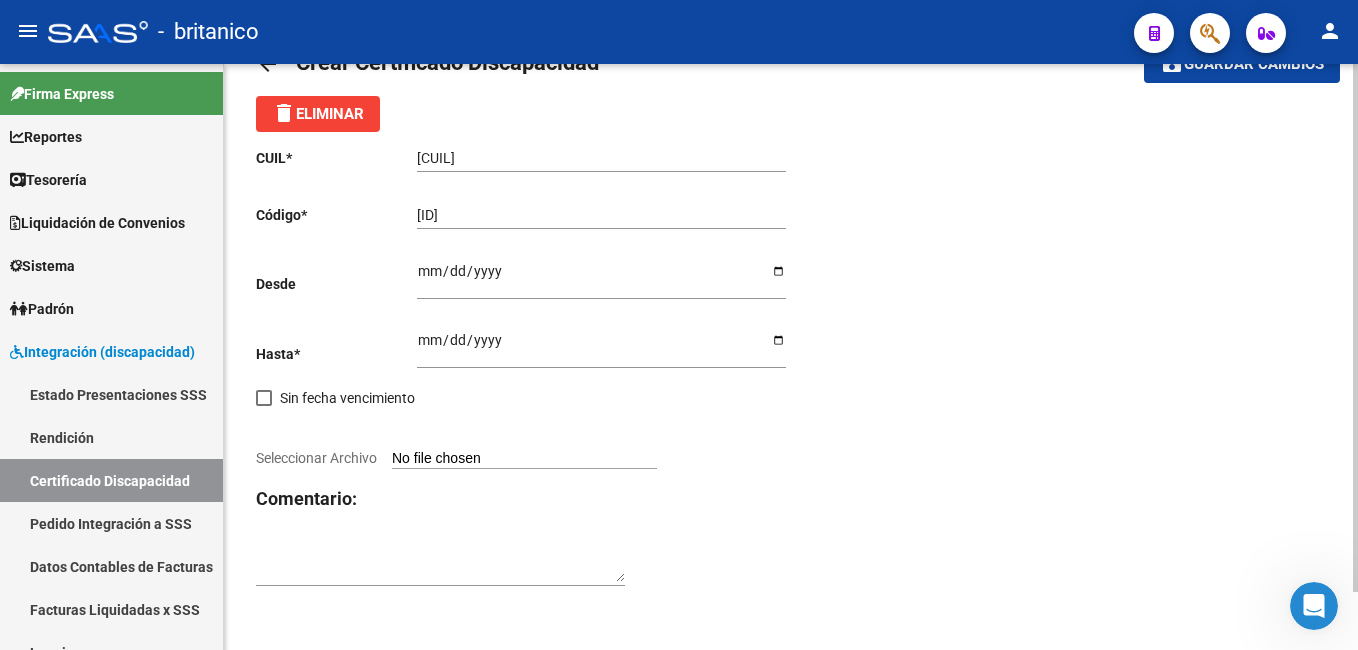 click on "Seleccionar Archivo" at bounding box center [524, 459] 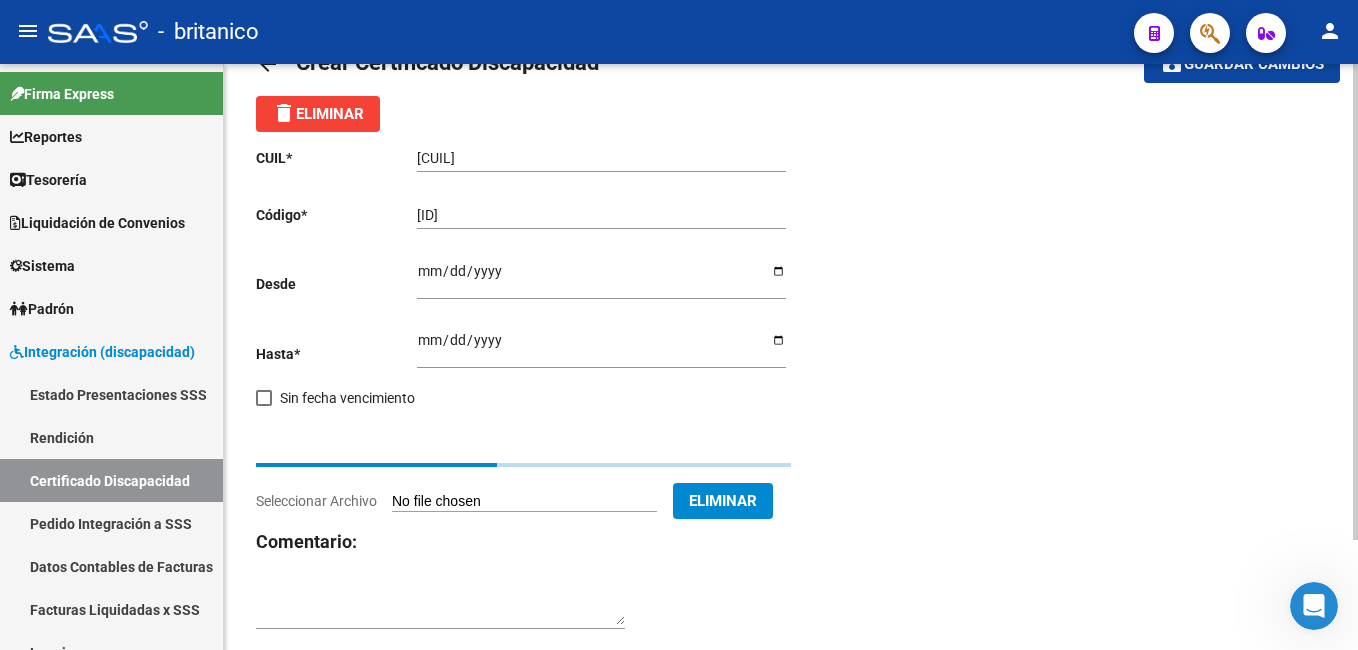 scroll, scrollTop: 42, scrollLeft: 0, axis: vertical 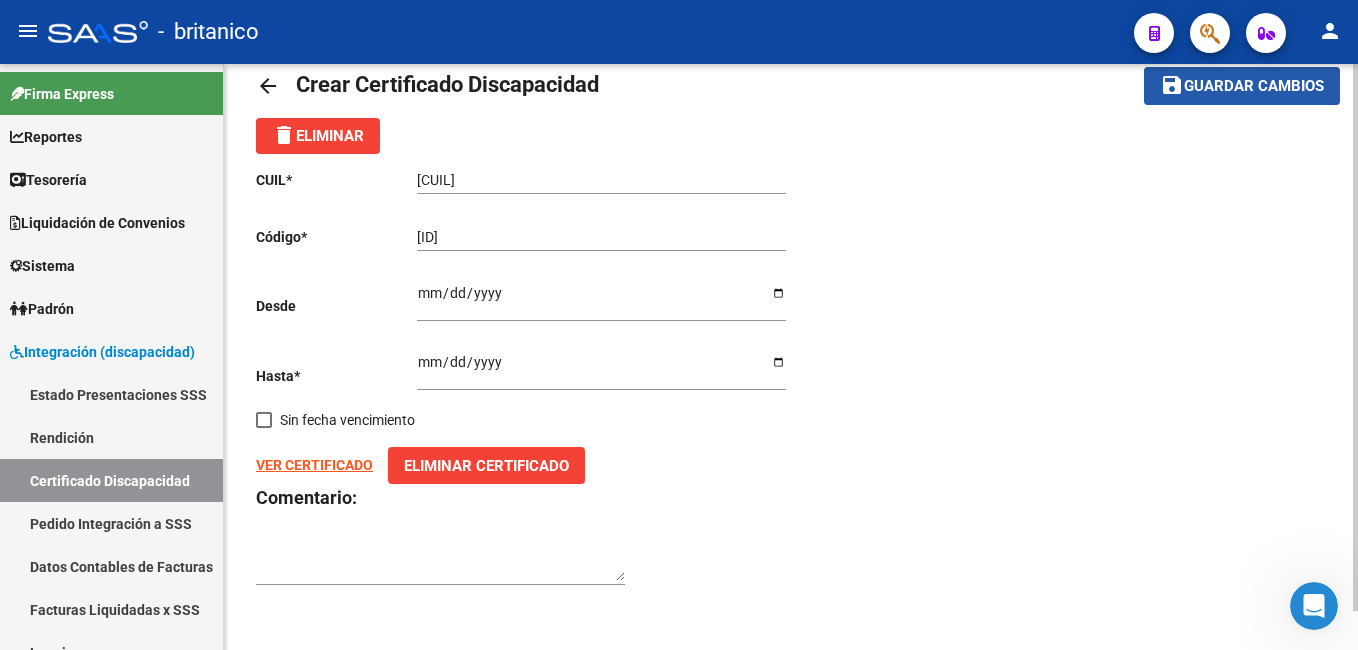 click on "Guardar cambios" 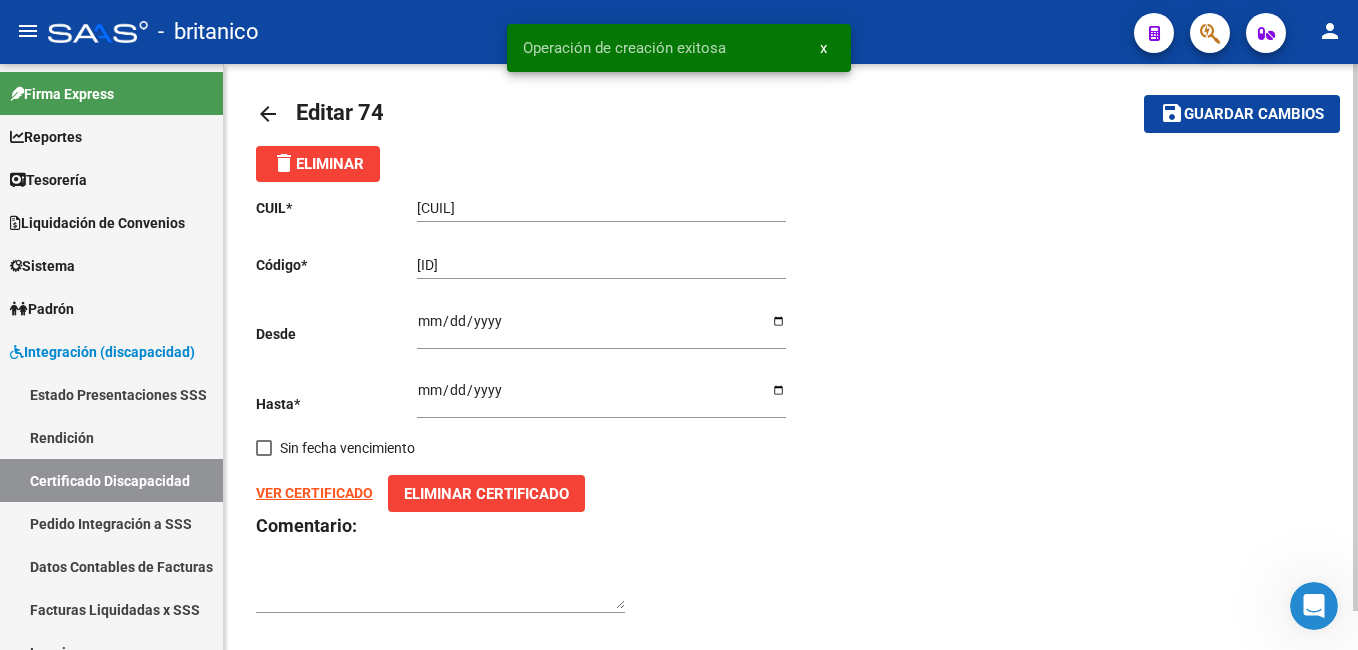 scroll, scrollTop: 0, scrollLeft: 0, axis: both 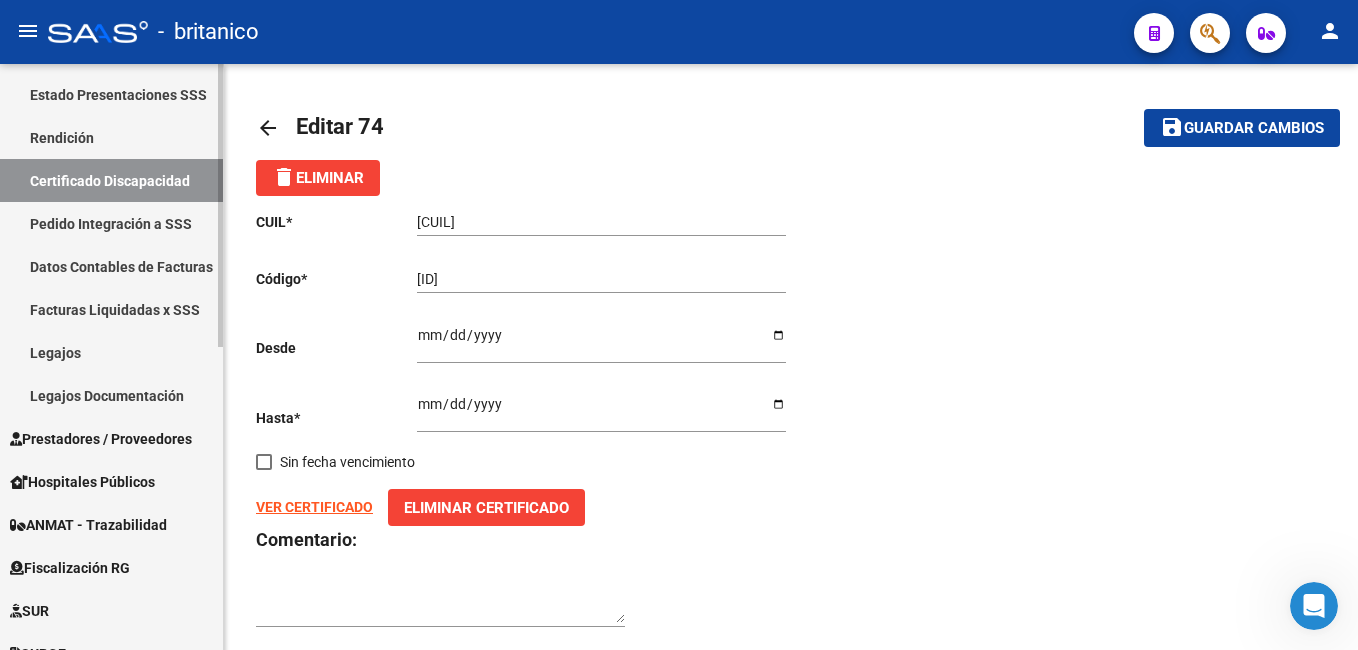 click on "Legajos" at bounding box center (111, 352) 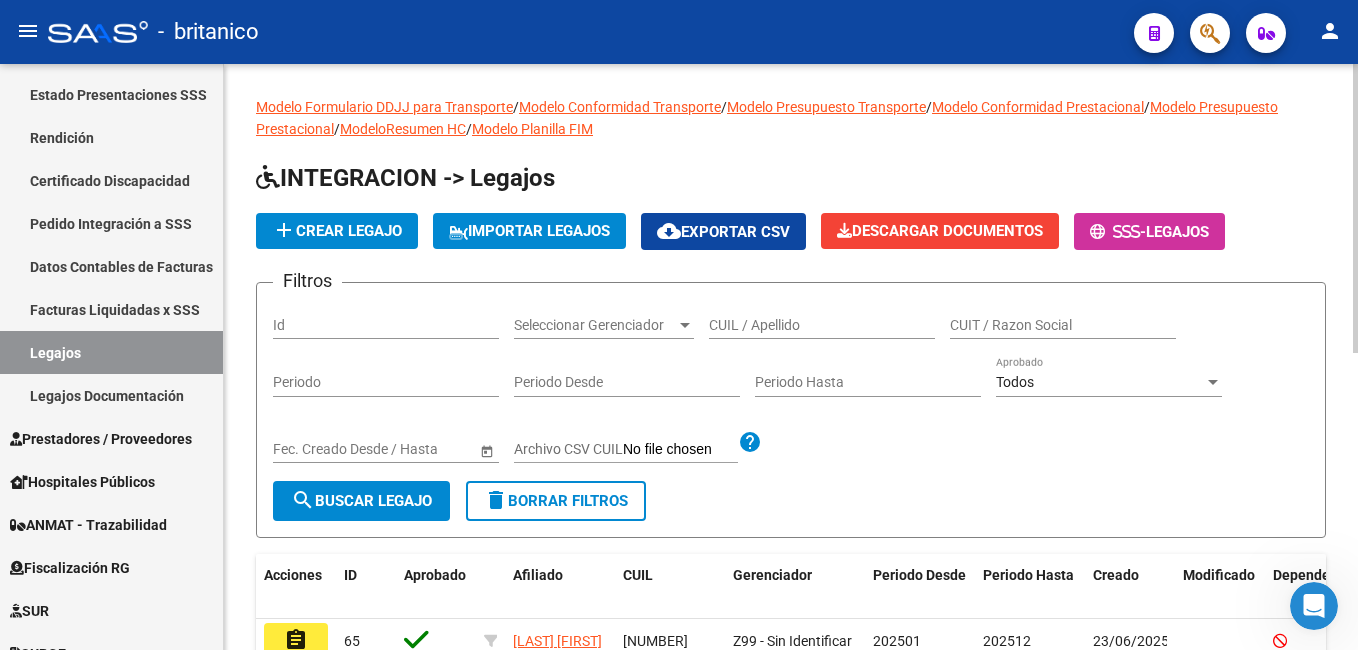 click on "add  Crear Legajo" 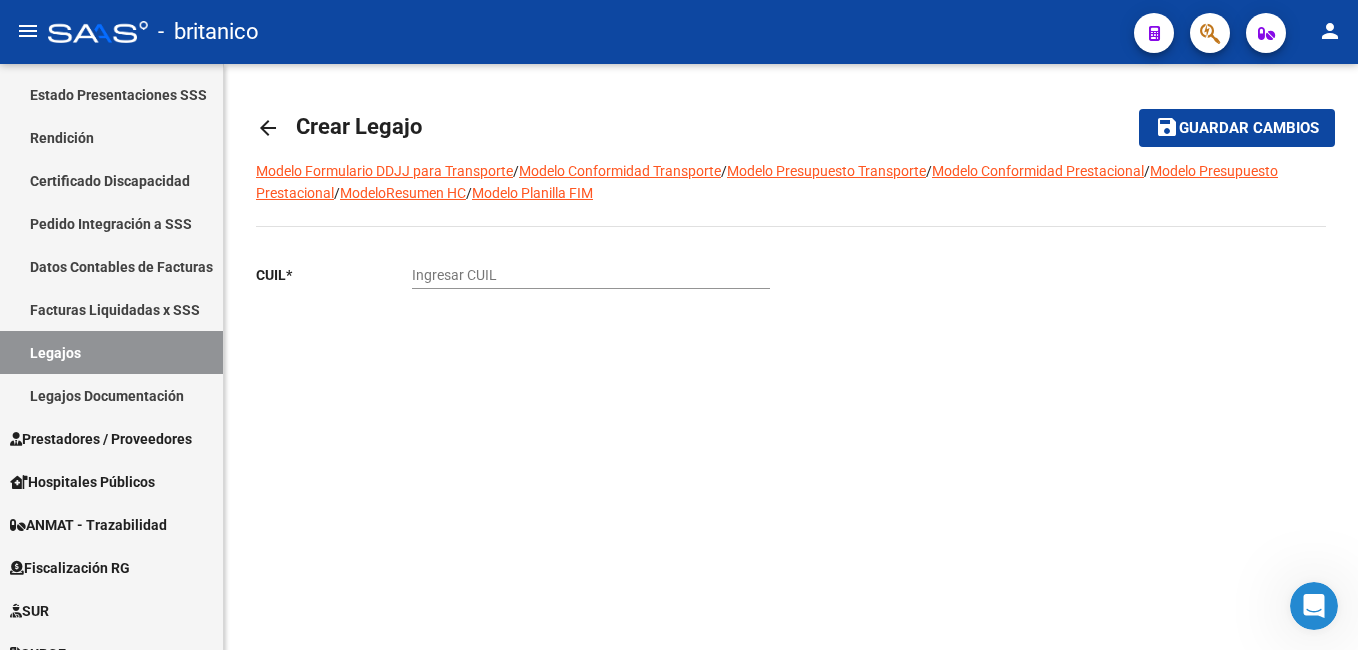 click on "Ingresar CUIL" at bounding box center [591, 275] 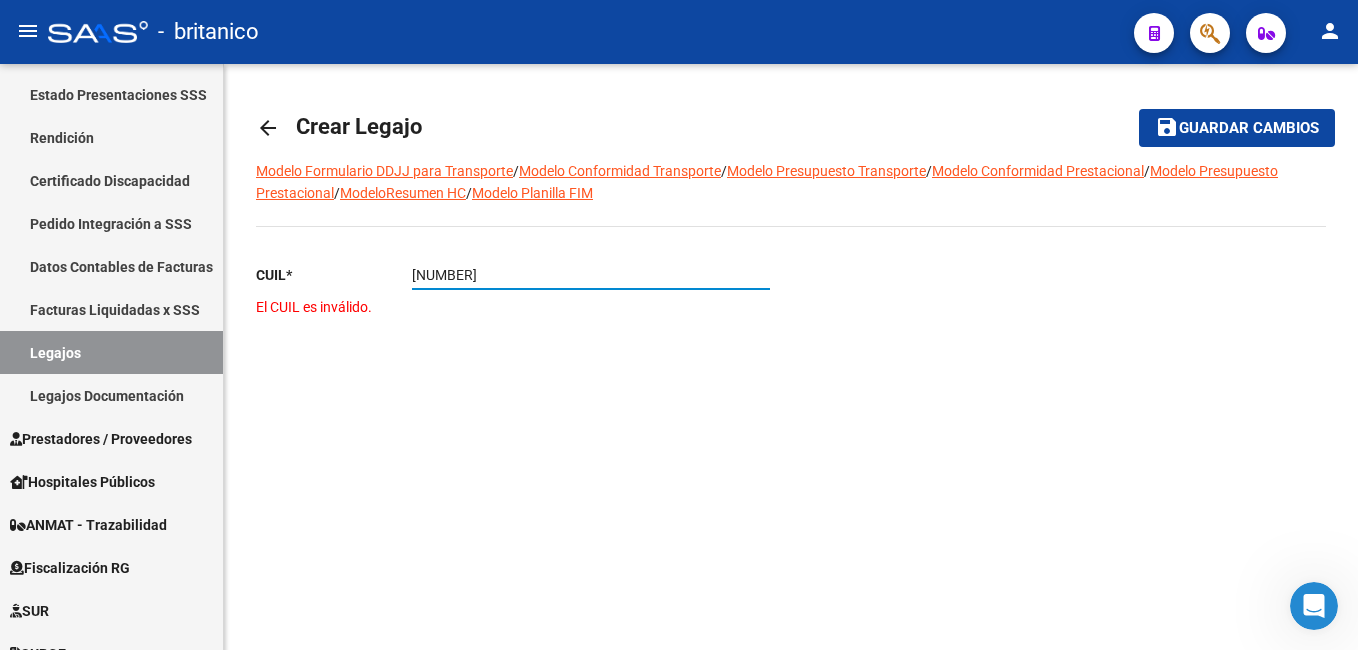 type on "[CUIL]" 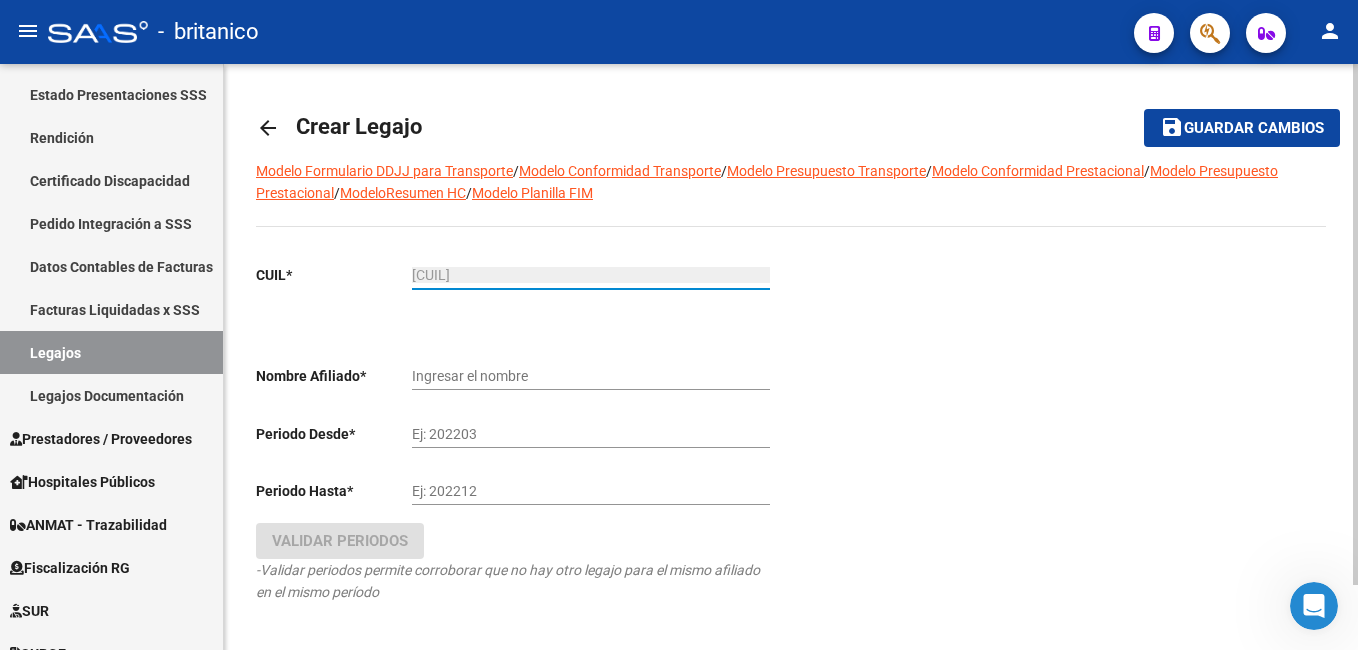 type on "[LAST] [FIRST] [FIRST]" 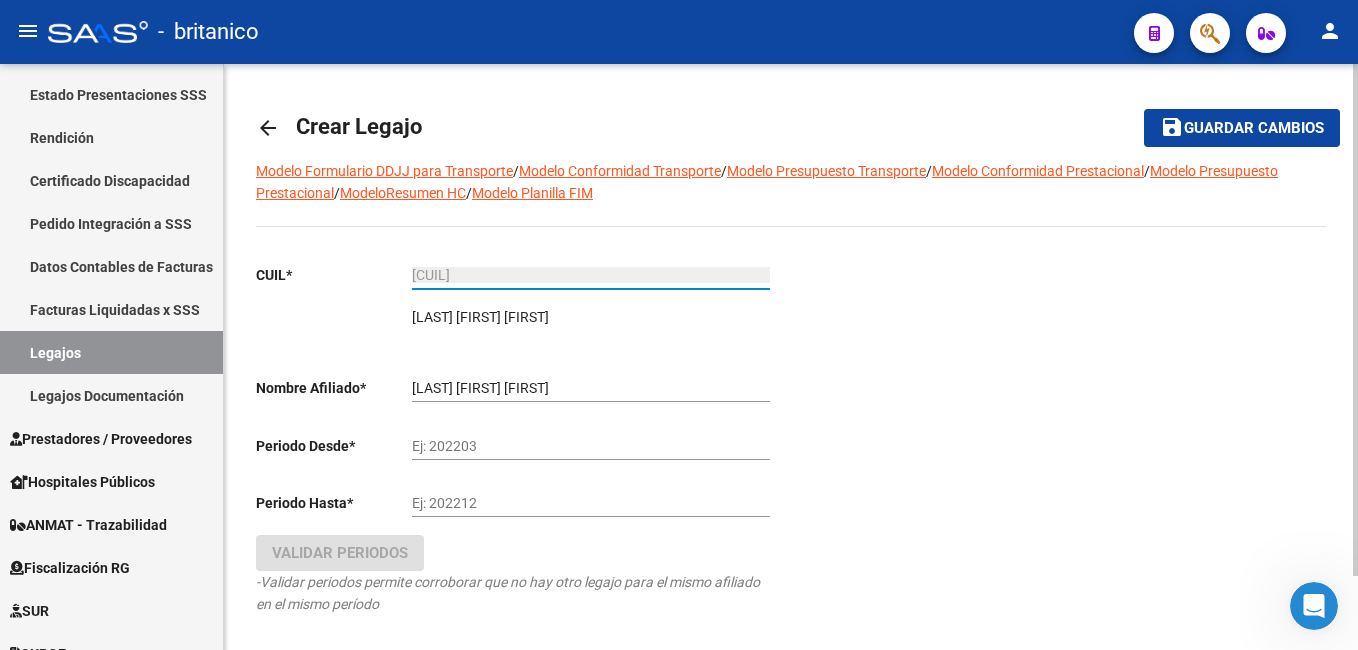 type on "[CUIL]" 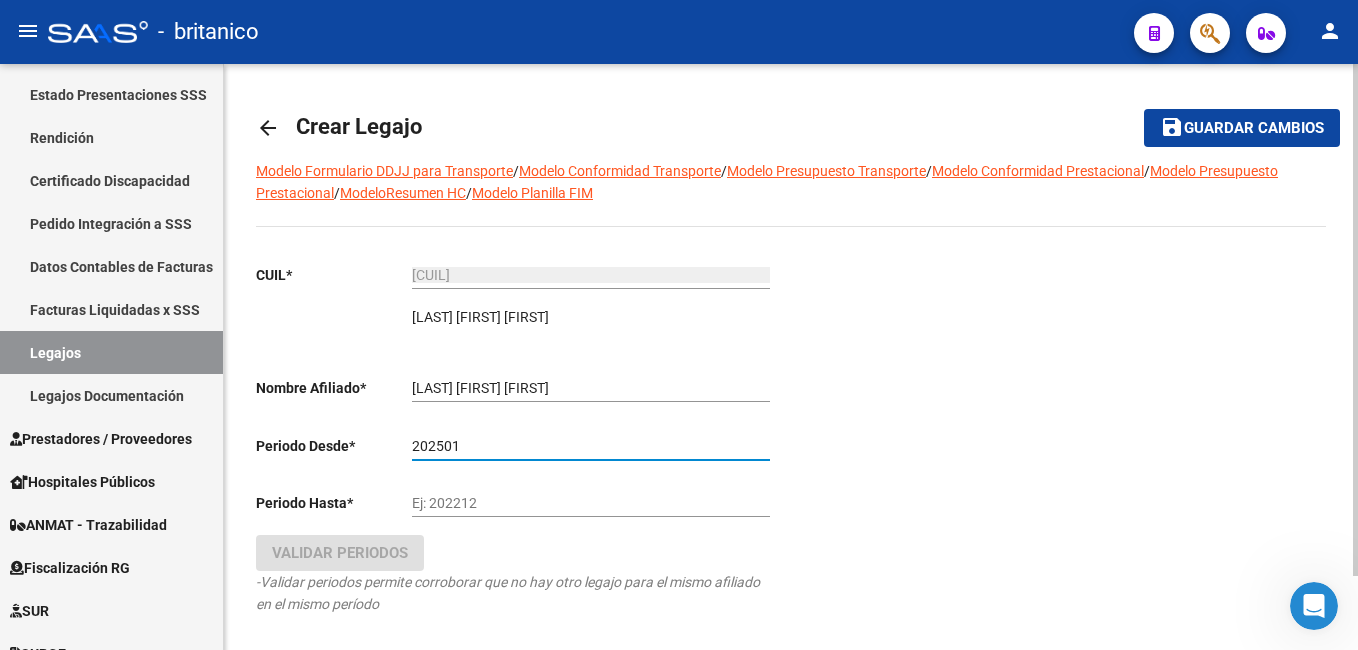 type on "202501" 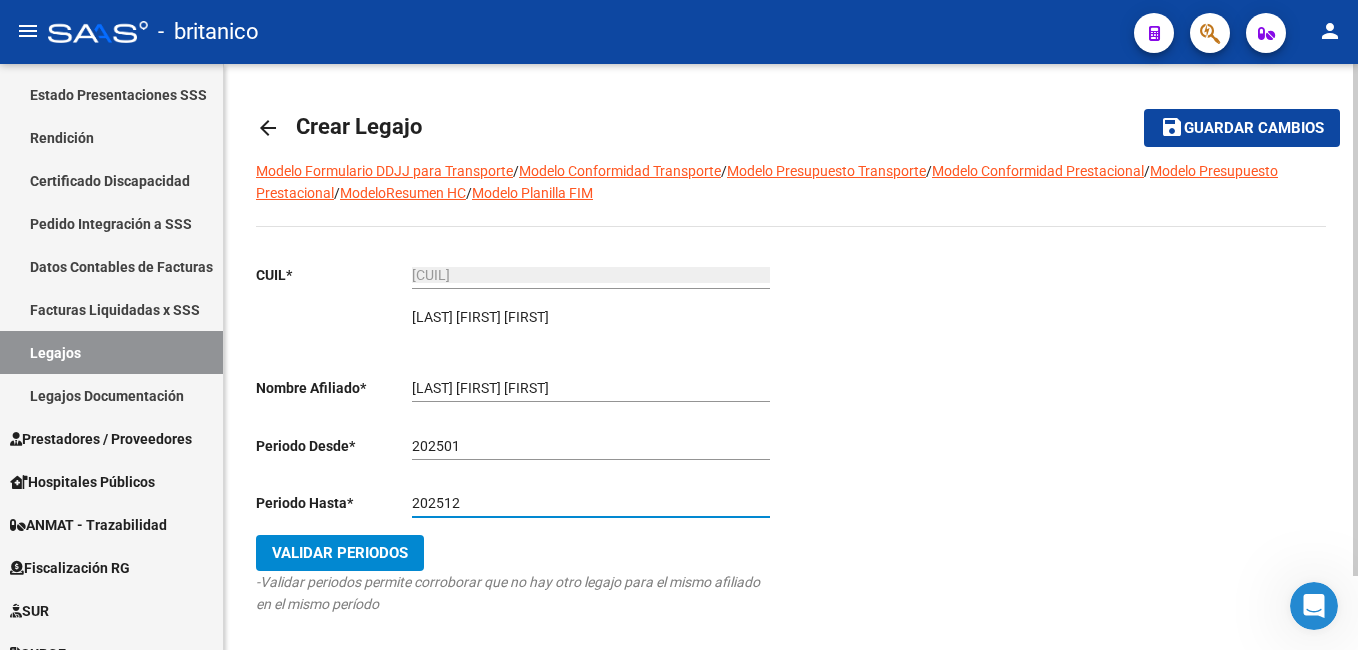 type on "202512" 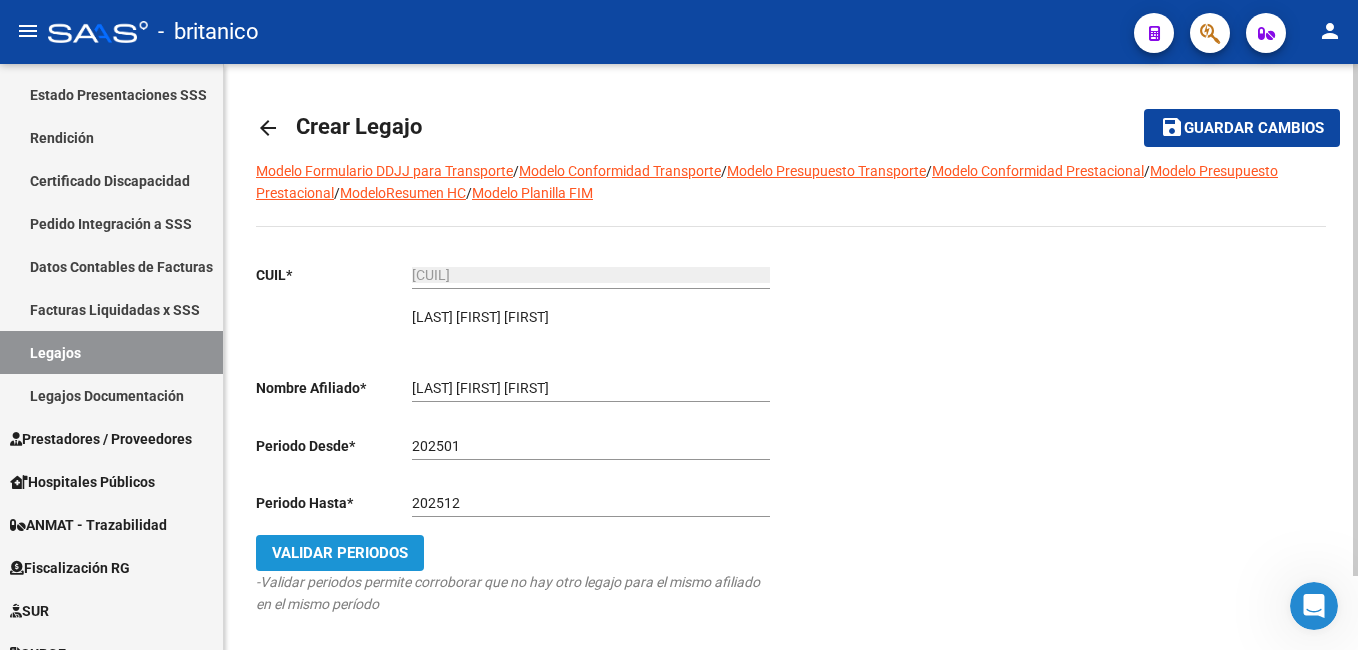 click on "Validar Periodos" 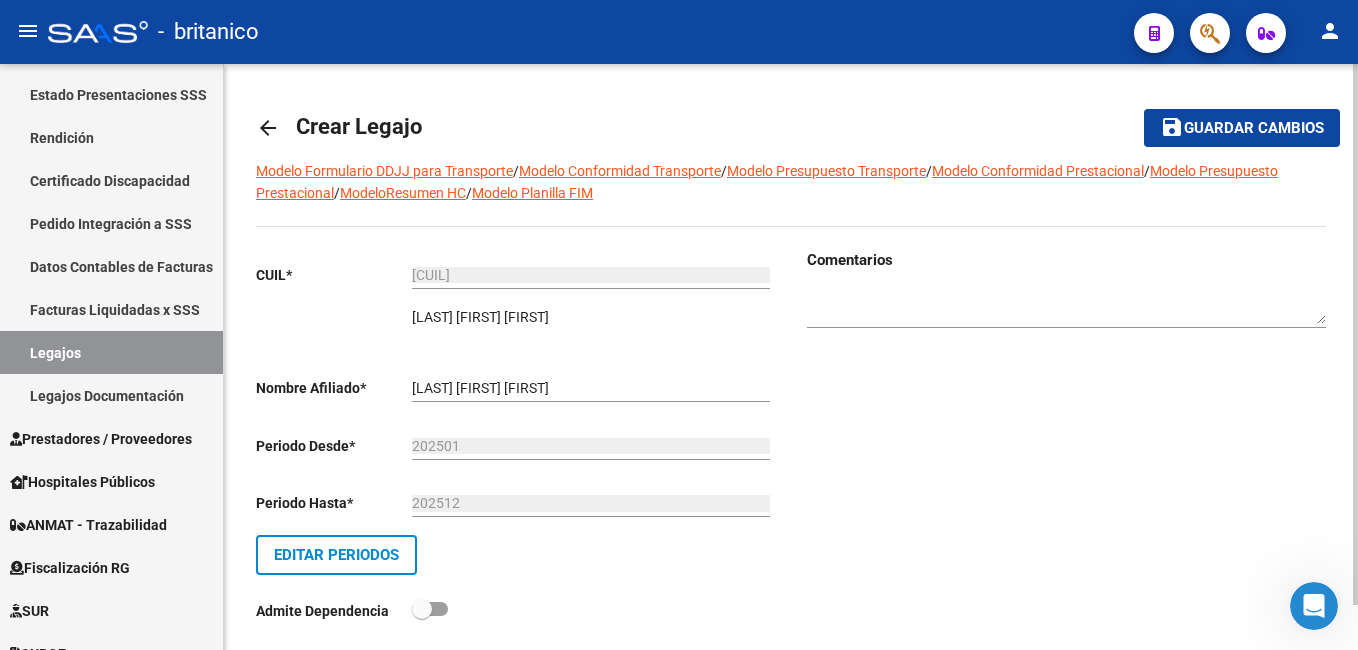 scroll, scrollTop: 49, scrollLeft: 0, axis: vertical 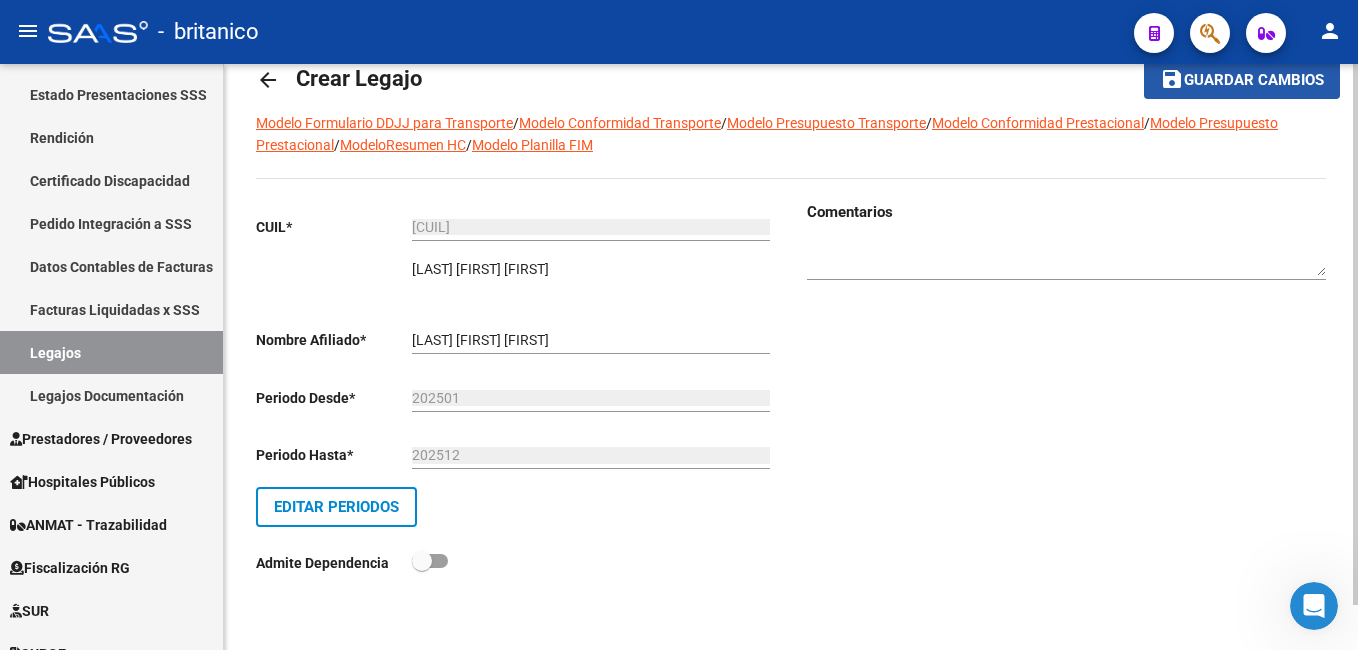 click on "Guardar cambios" 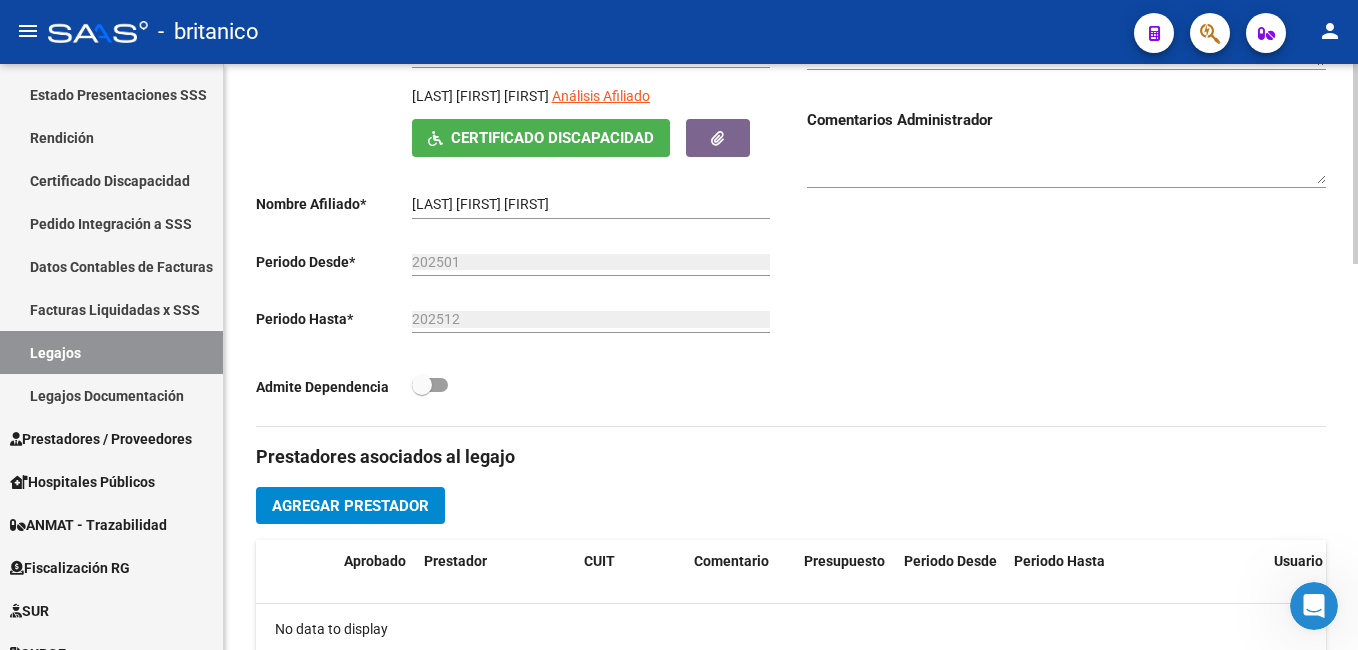 scroll, scrollTop: 400, scrollLeft: 0, axis: vertical 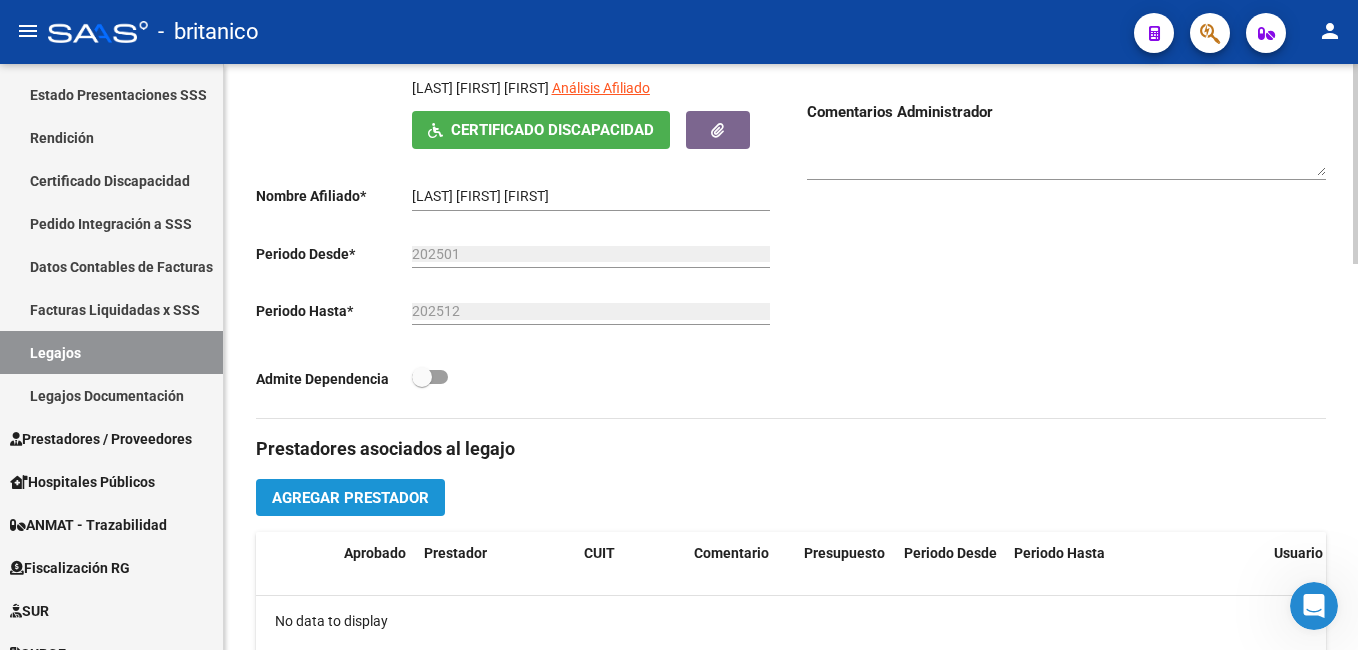 click on "Agregar Prestador" 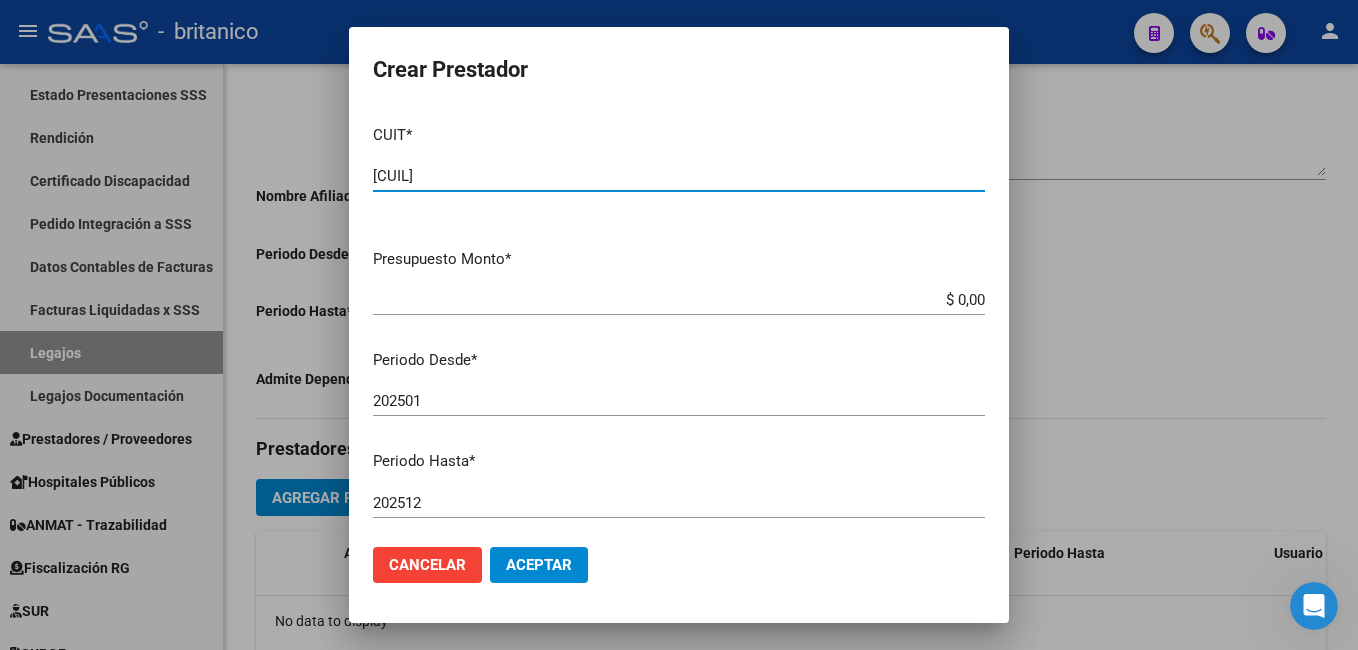 type on "[CUIL]" 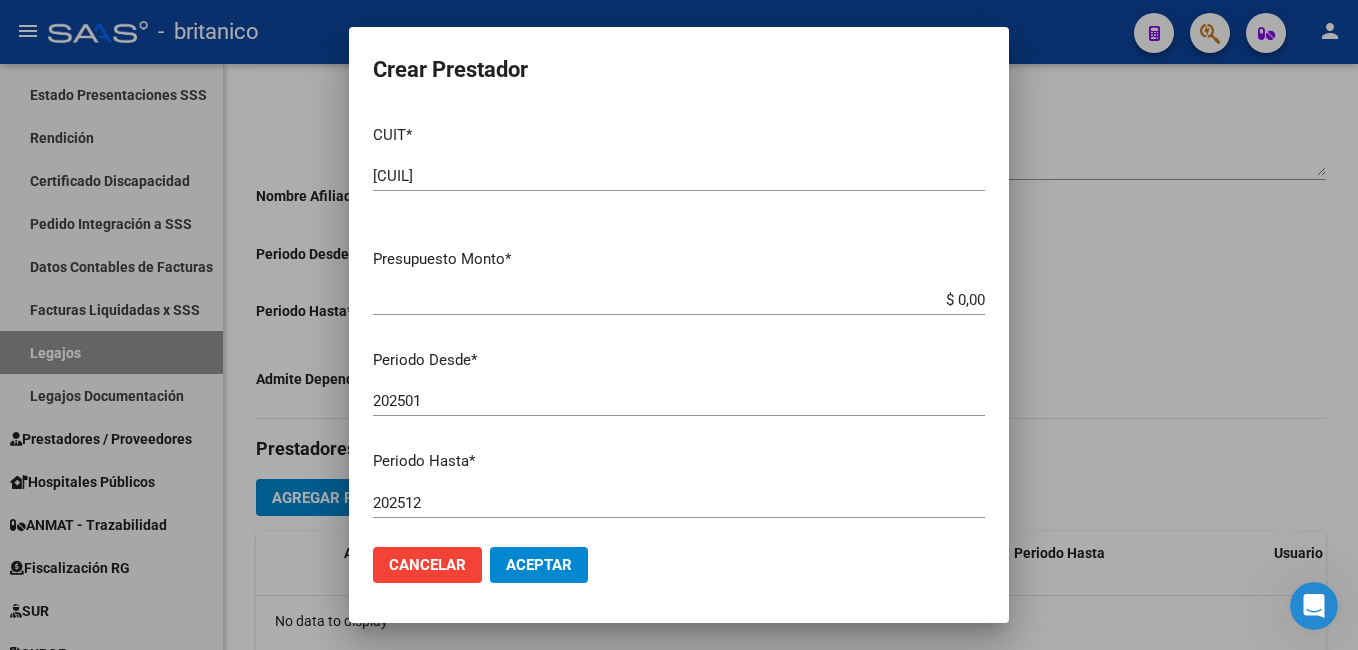 click on "Presupuesto Monto  *   $ 0,00 Ingresar el monto" at bounding box center (687, 279) 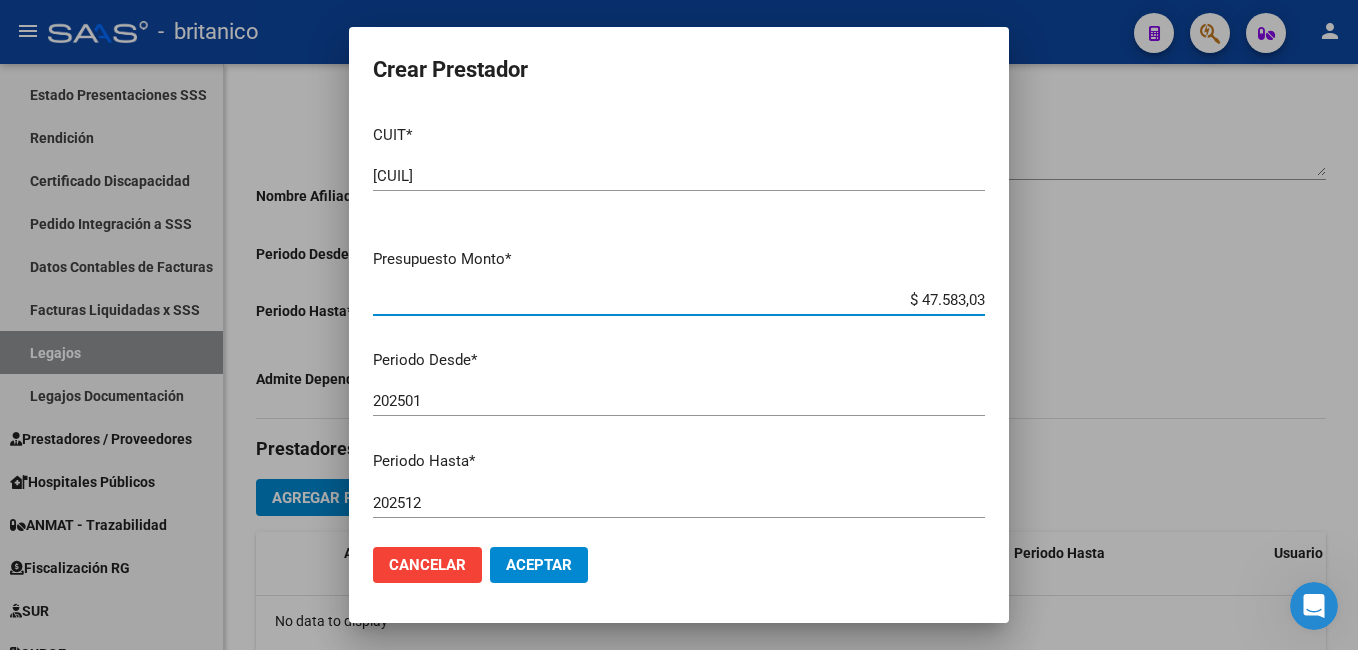 type on "$ 475.830,36" 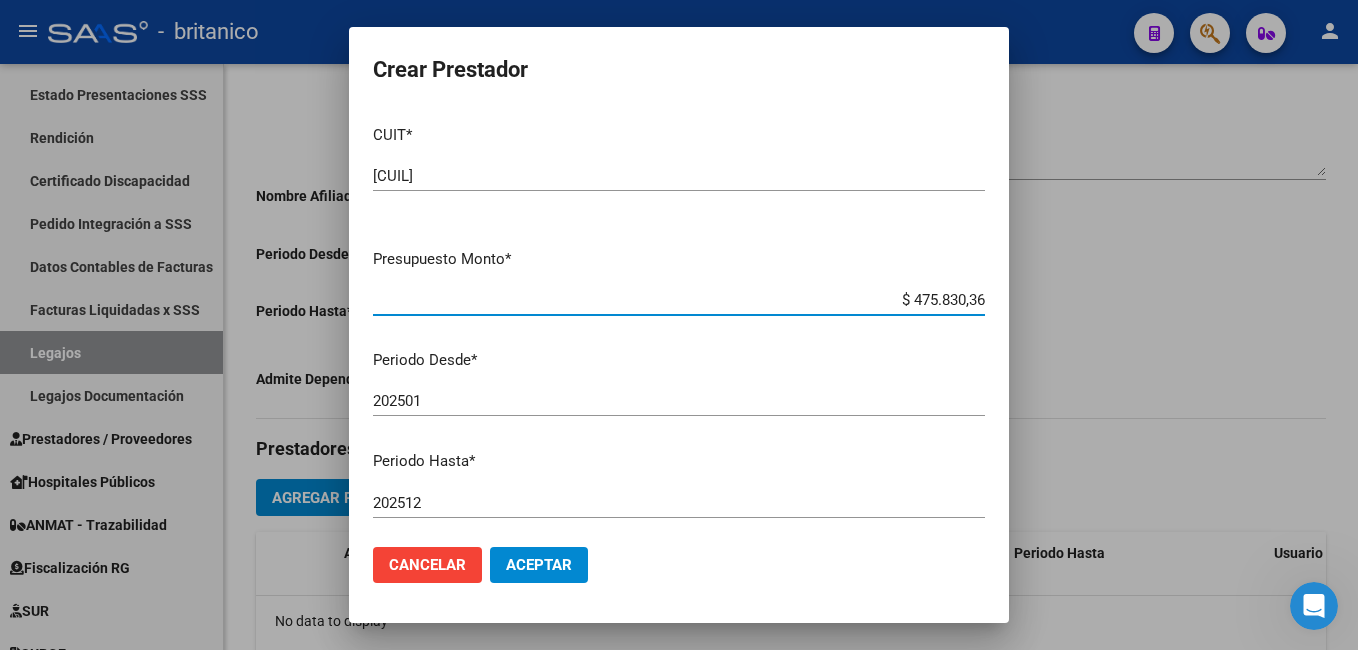 click on "202501" at bounding box center (679, 401) 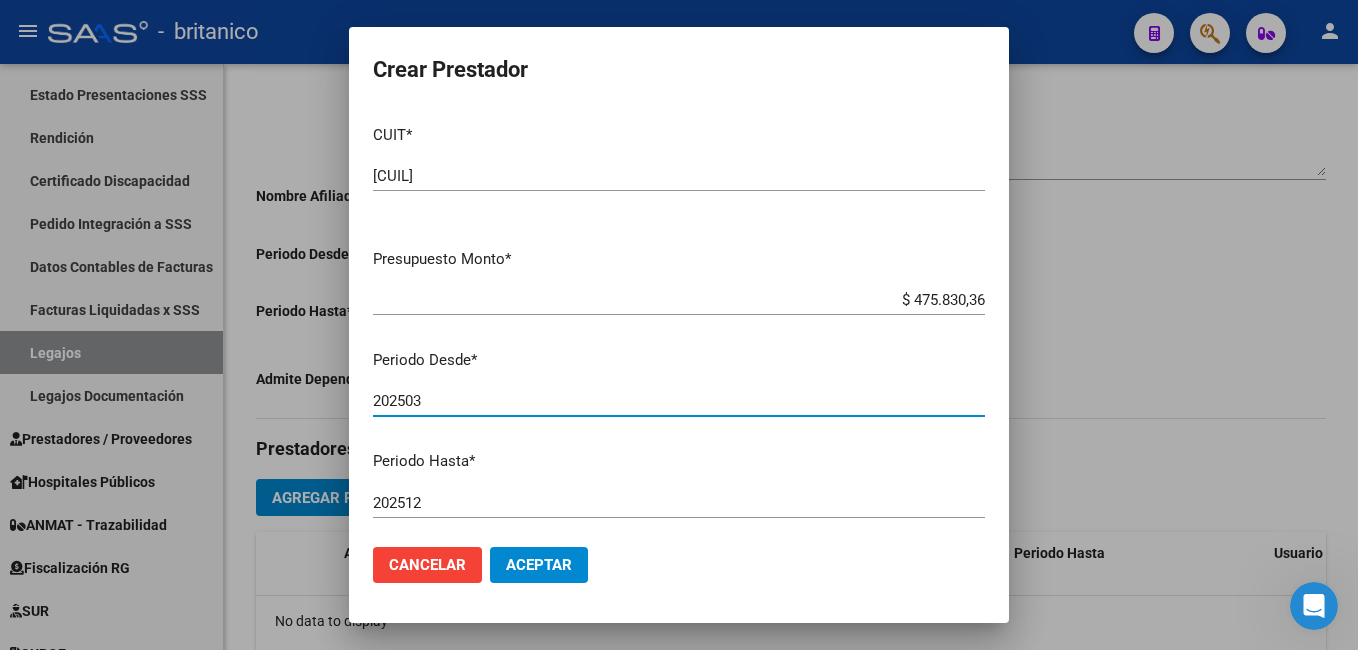 type on "202503" 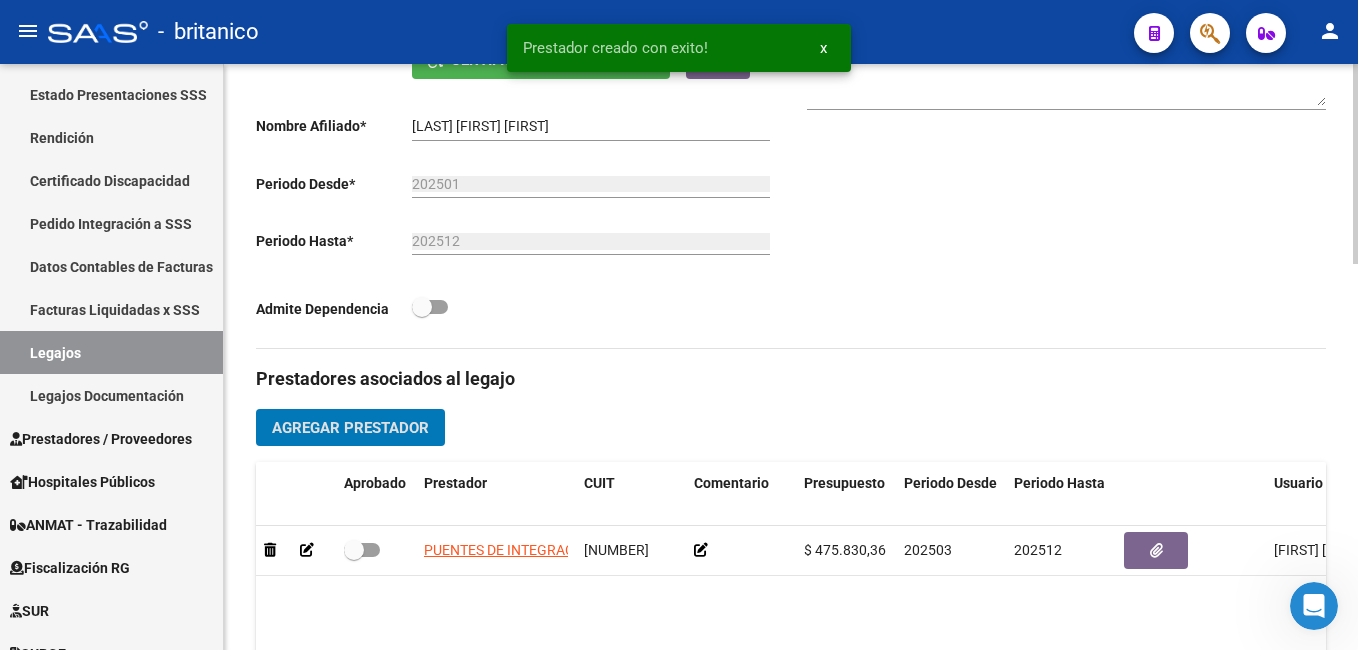 scroll, scrollTop: 500, scrollLeft: 0, axis: vertical 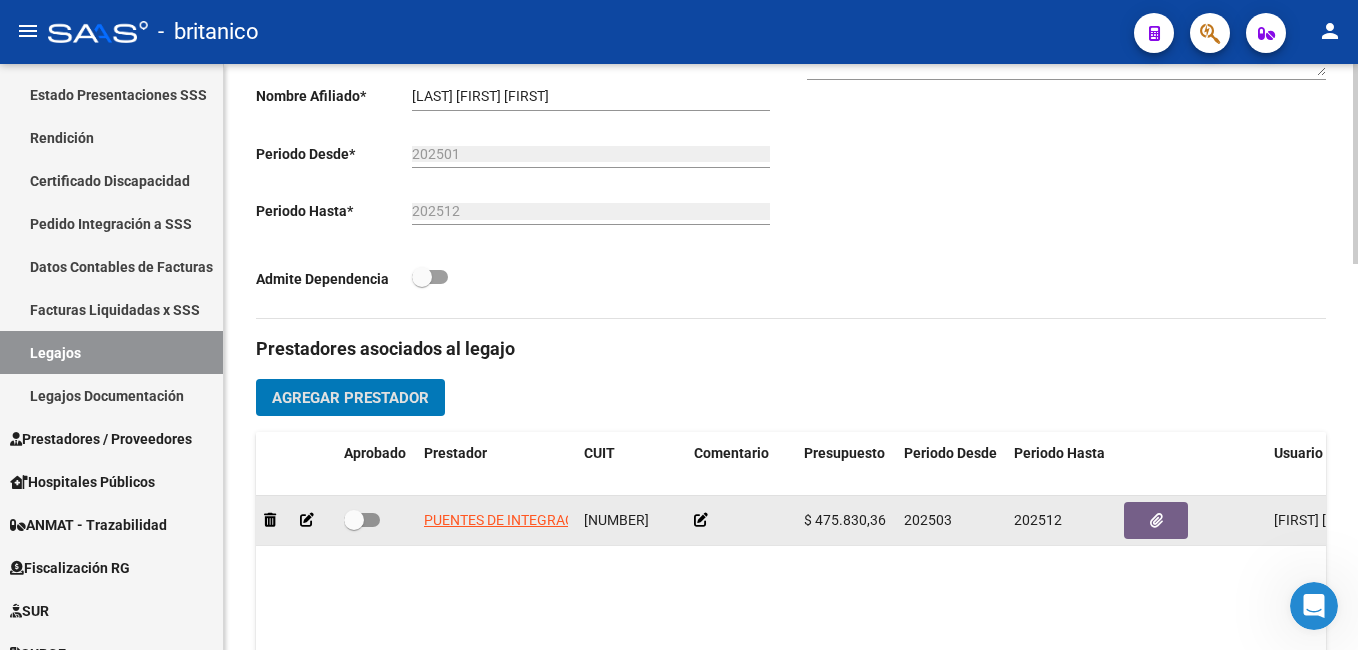 click at bounding box center (354, 520) 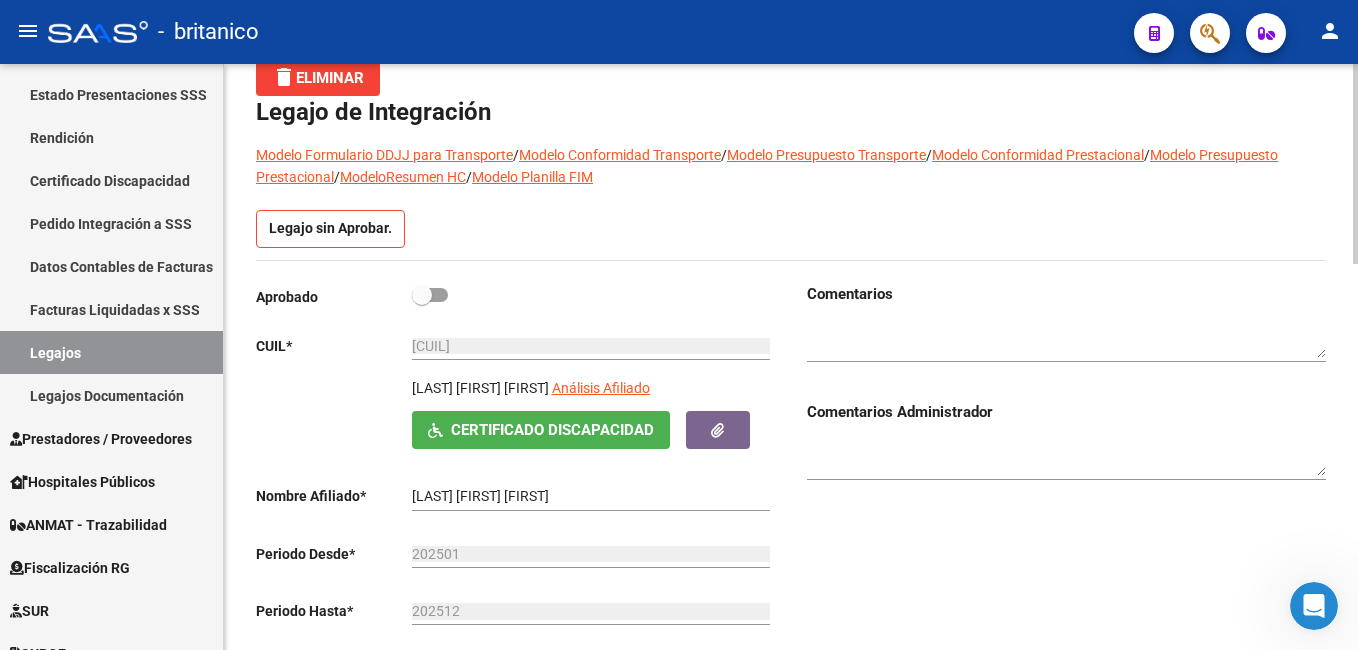 scroll, scrollTop: 0, scrollLeft: 0, axis: both 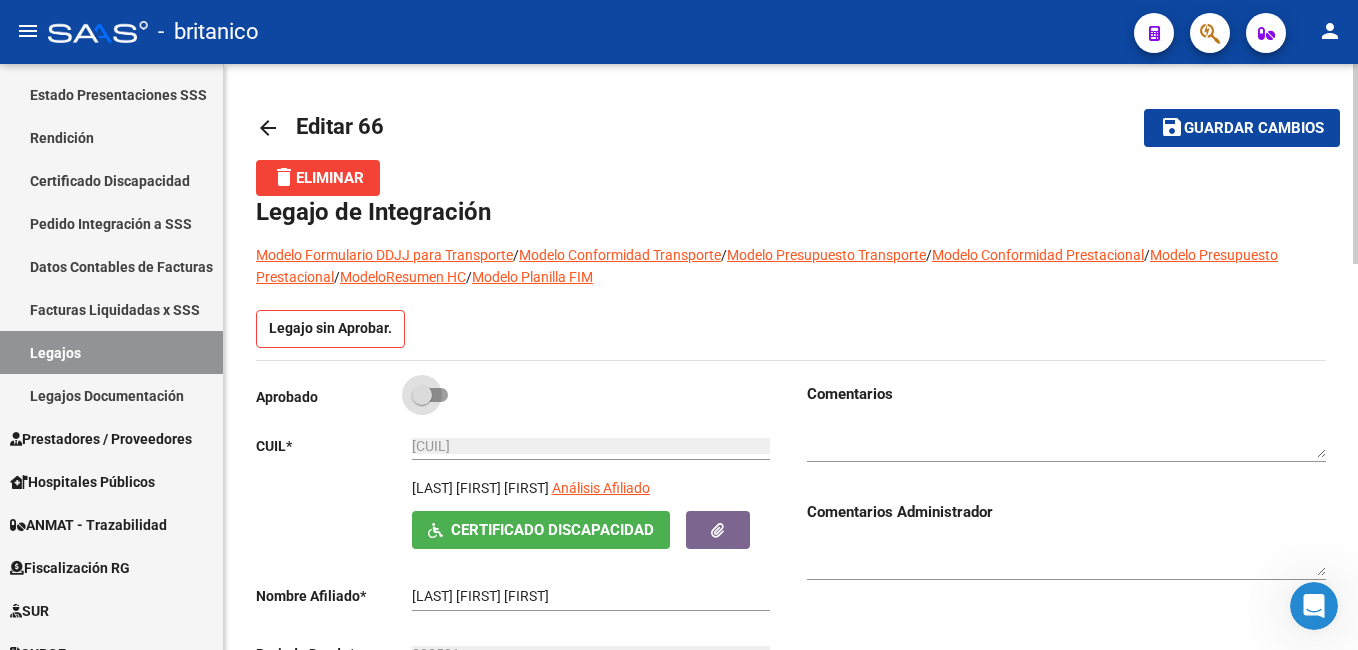 click at bounding box center [430, 395] 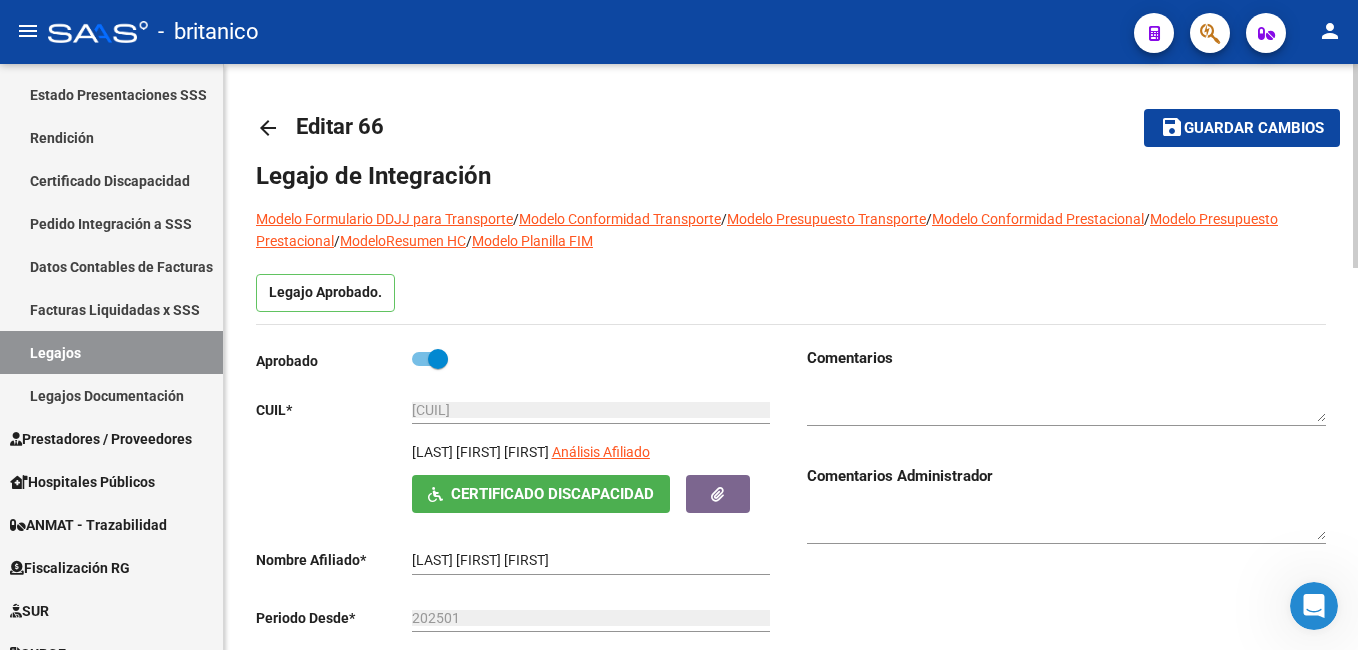 click on "Guardar cambios" 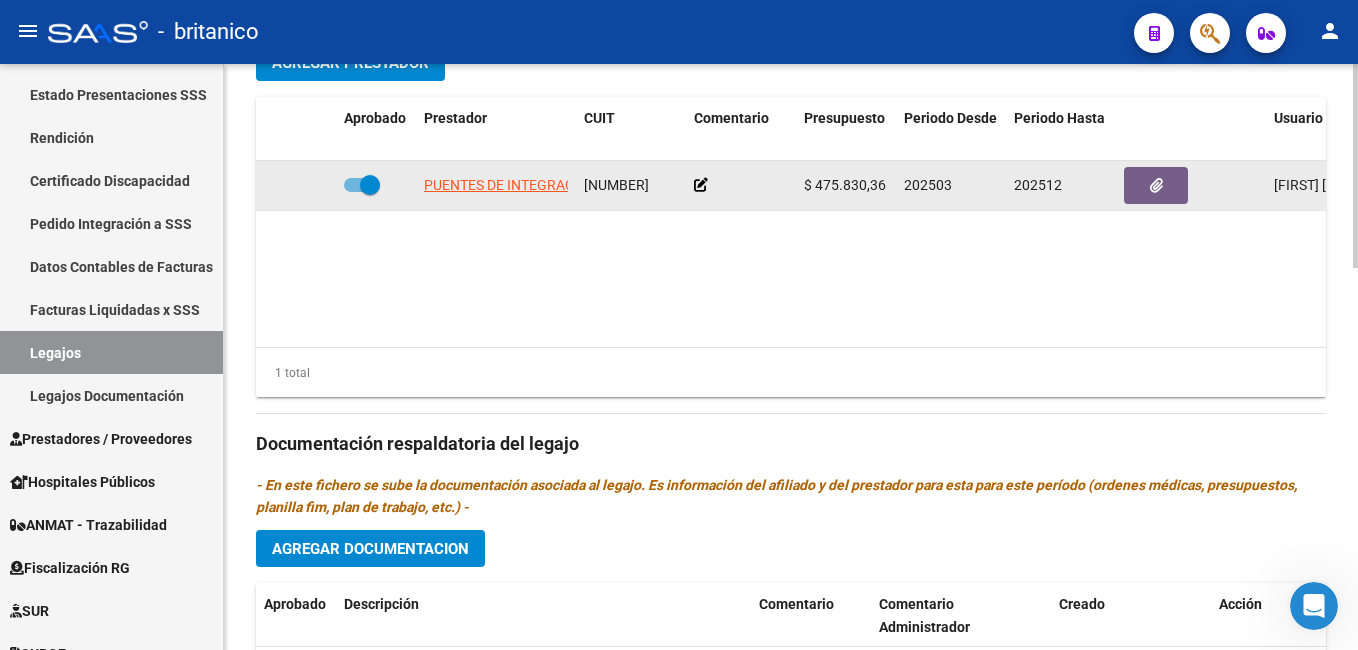 scroll, scrollTop: 800, scrollLeft: 0, axis: vertical 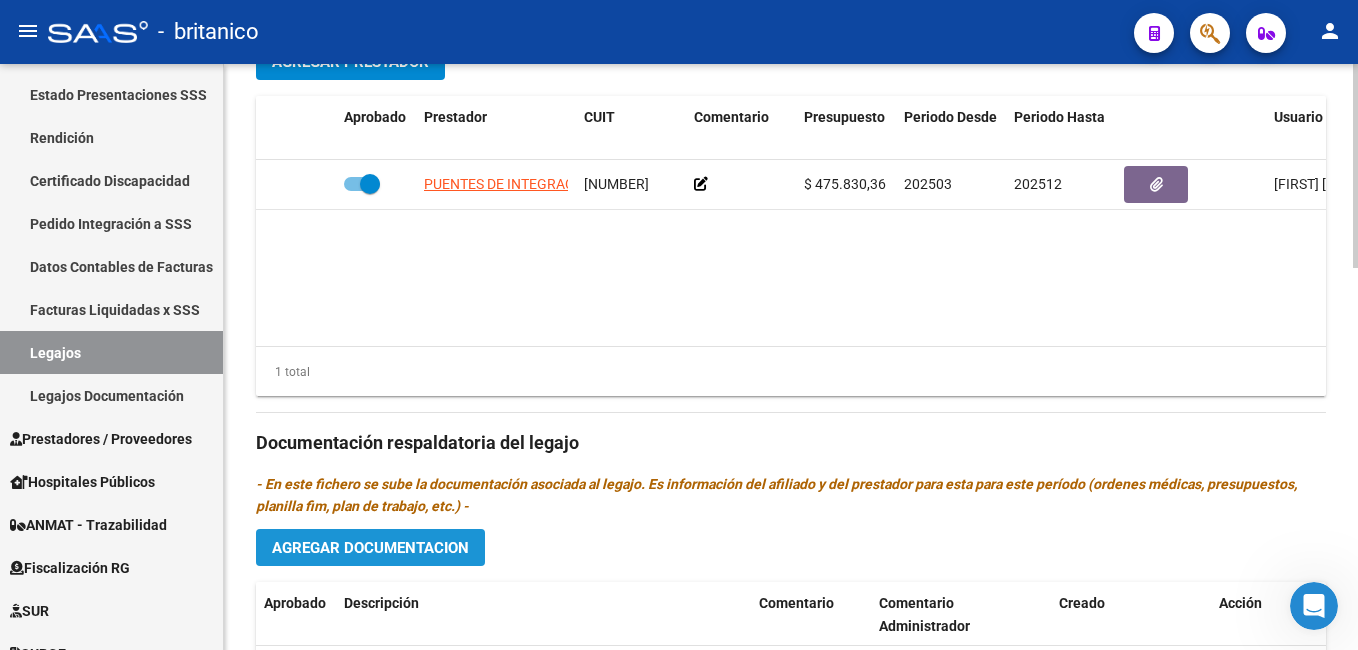 click on "Agregar Documentacion" 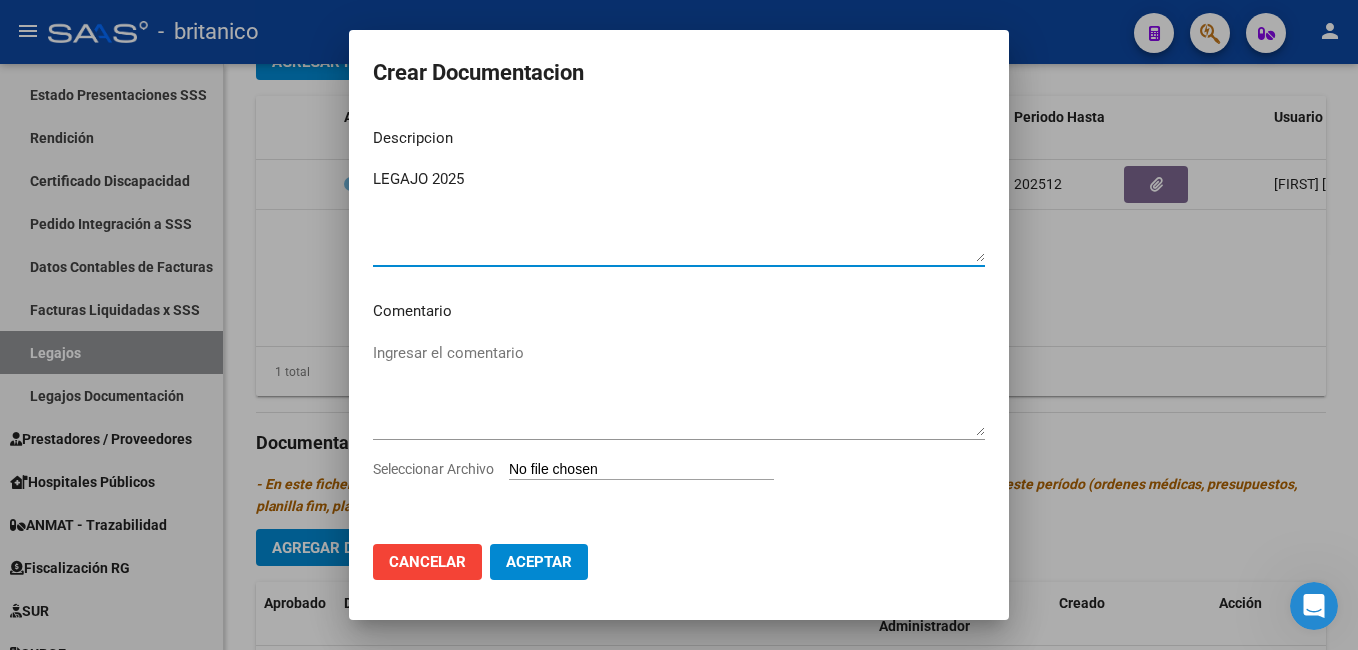 type on "LEGAJO 2025" 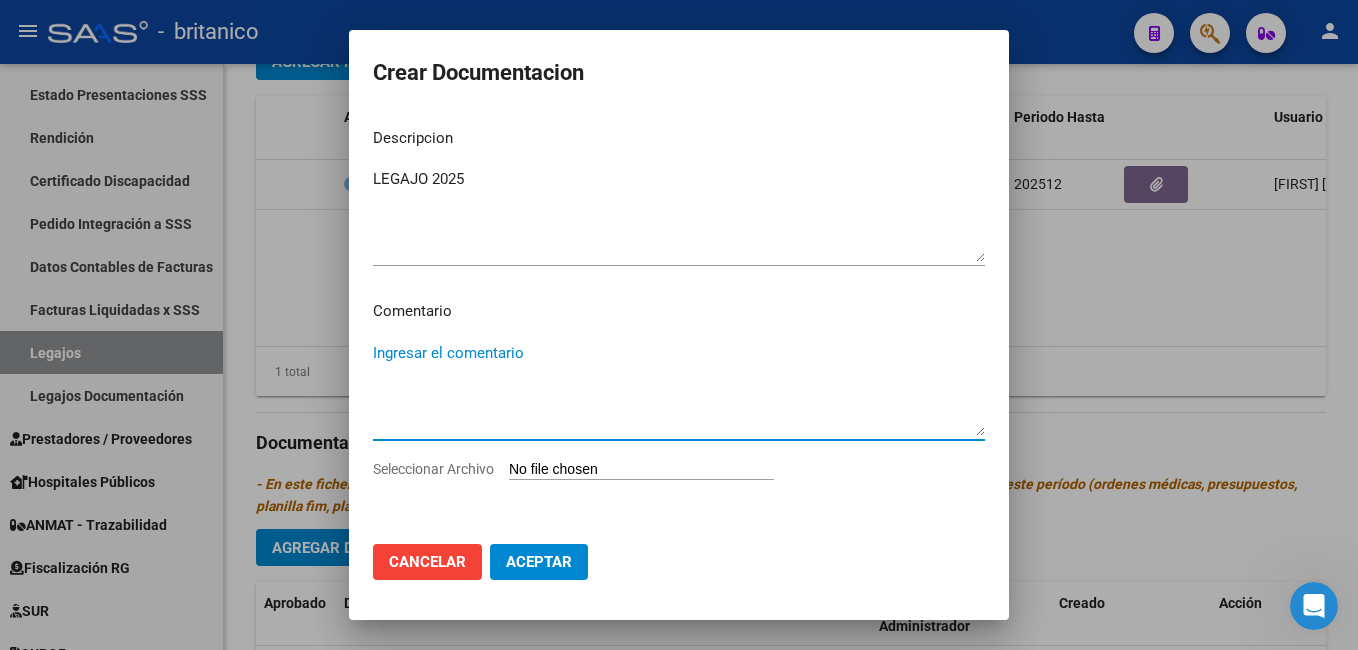 click on "Seleccionar Archivo" at bounding box center [641, 470] 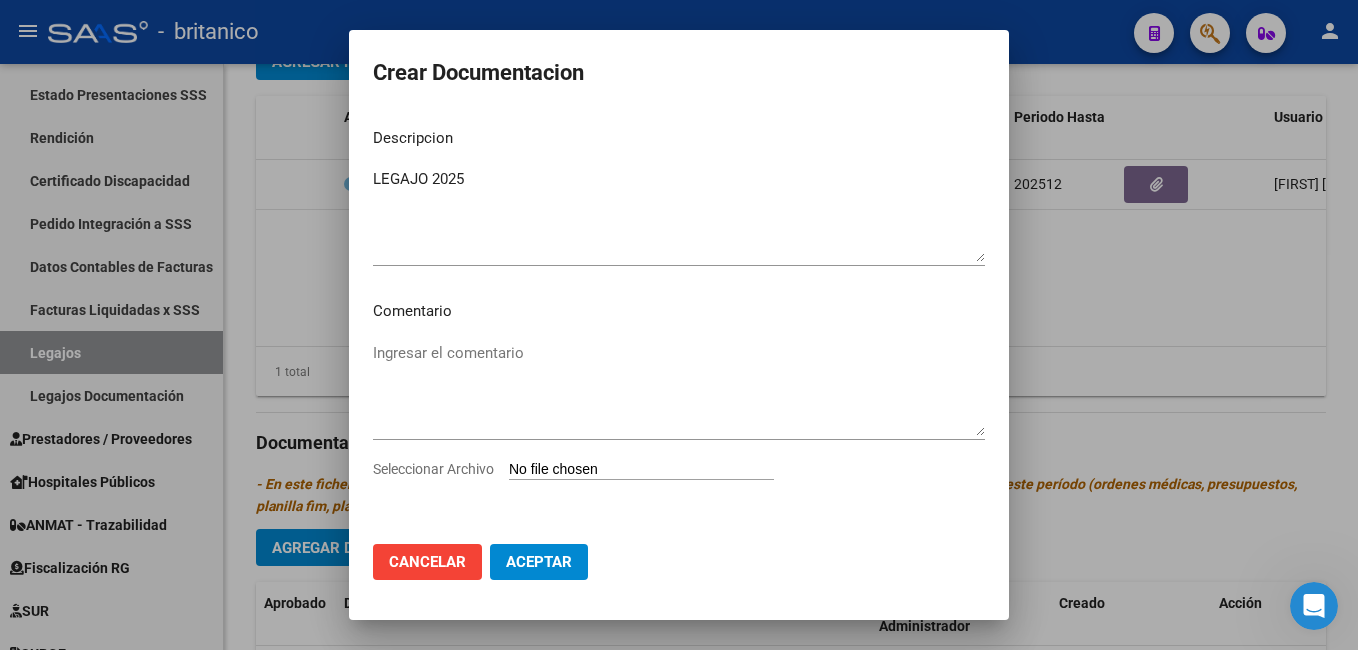 type on "C:\fakepath\[LAST] [FIRST] [DATE].pdf" 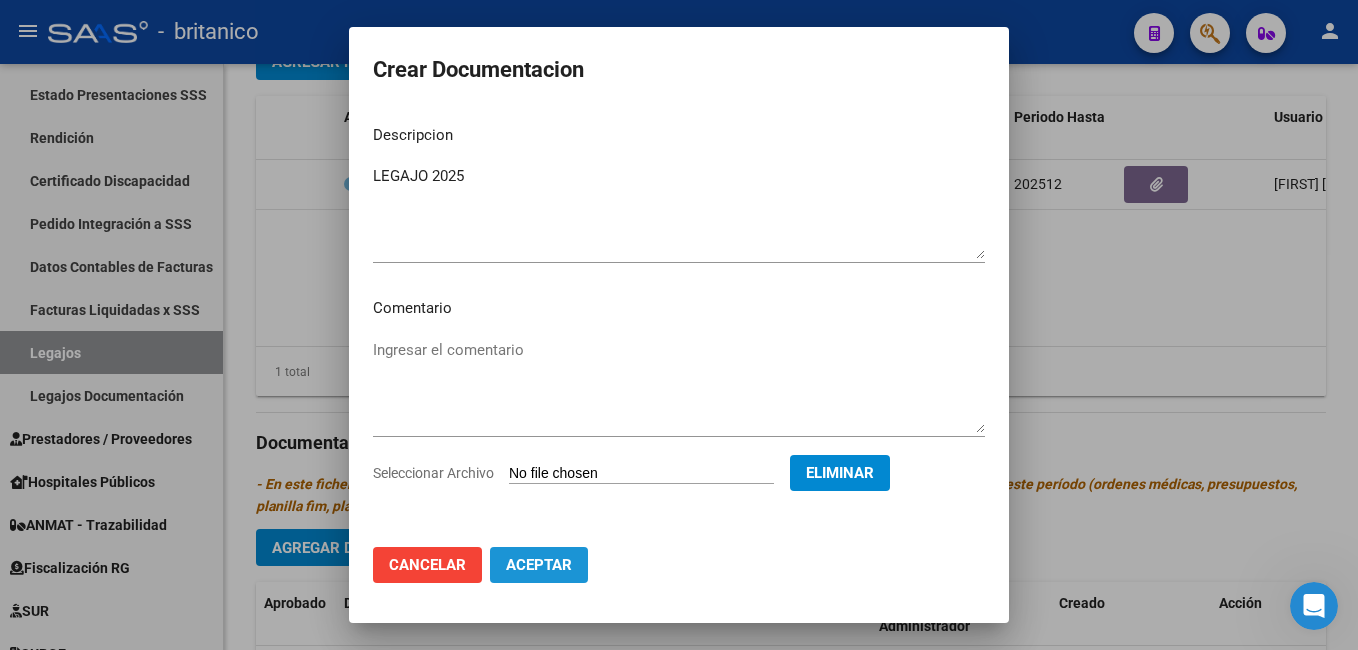 click on "Aceptar" 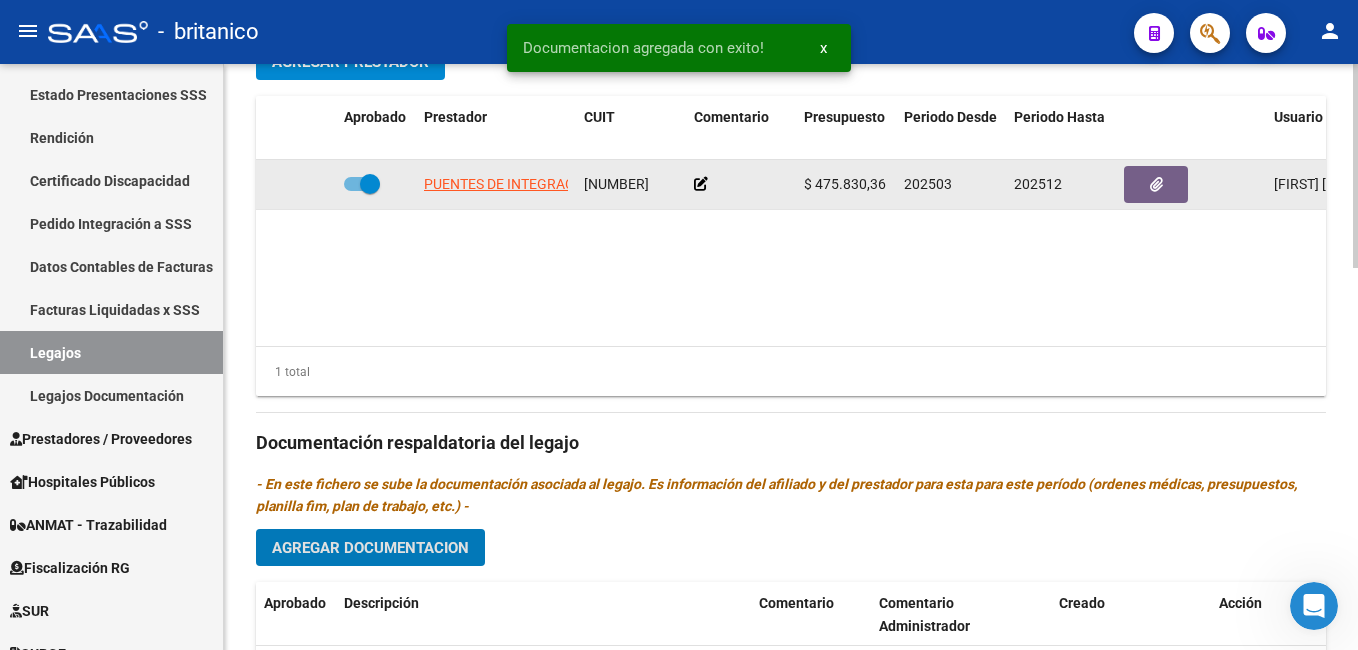 click 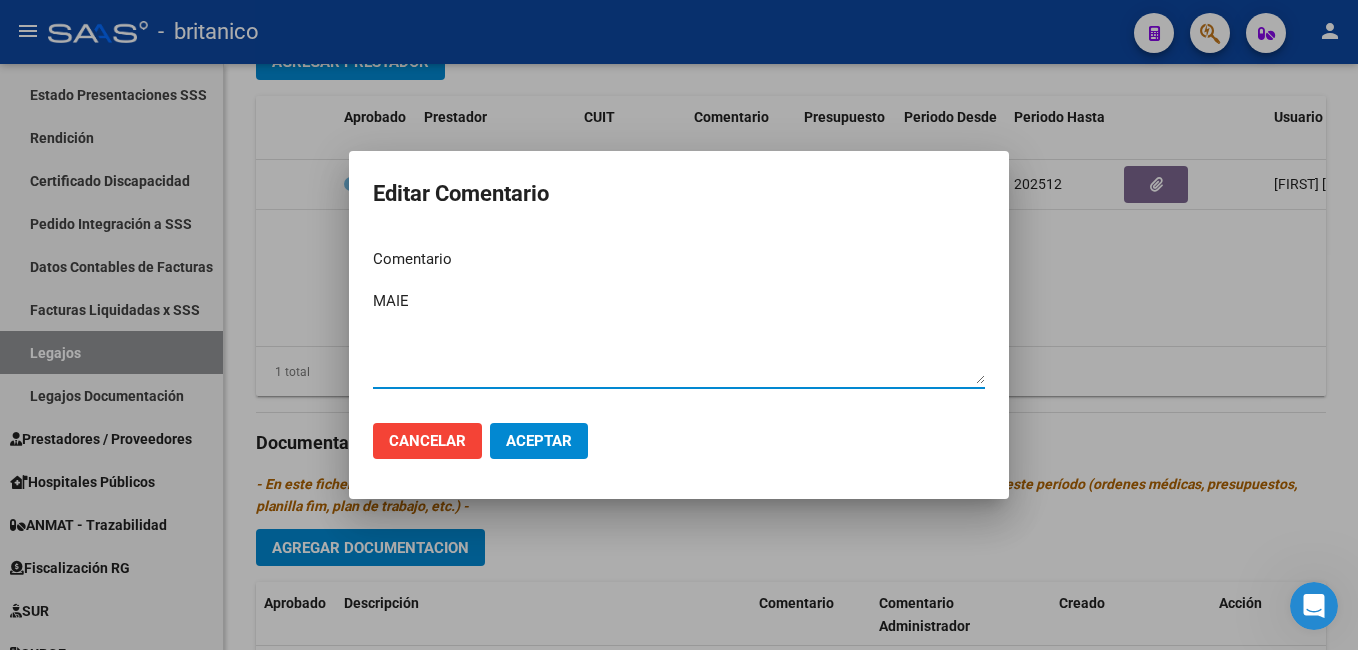 type on "MAIE" 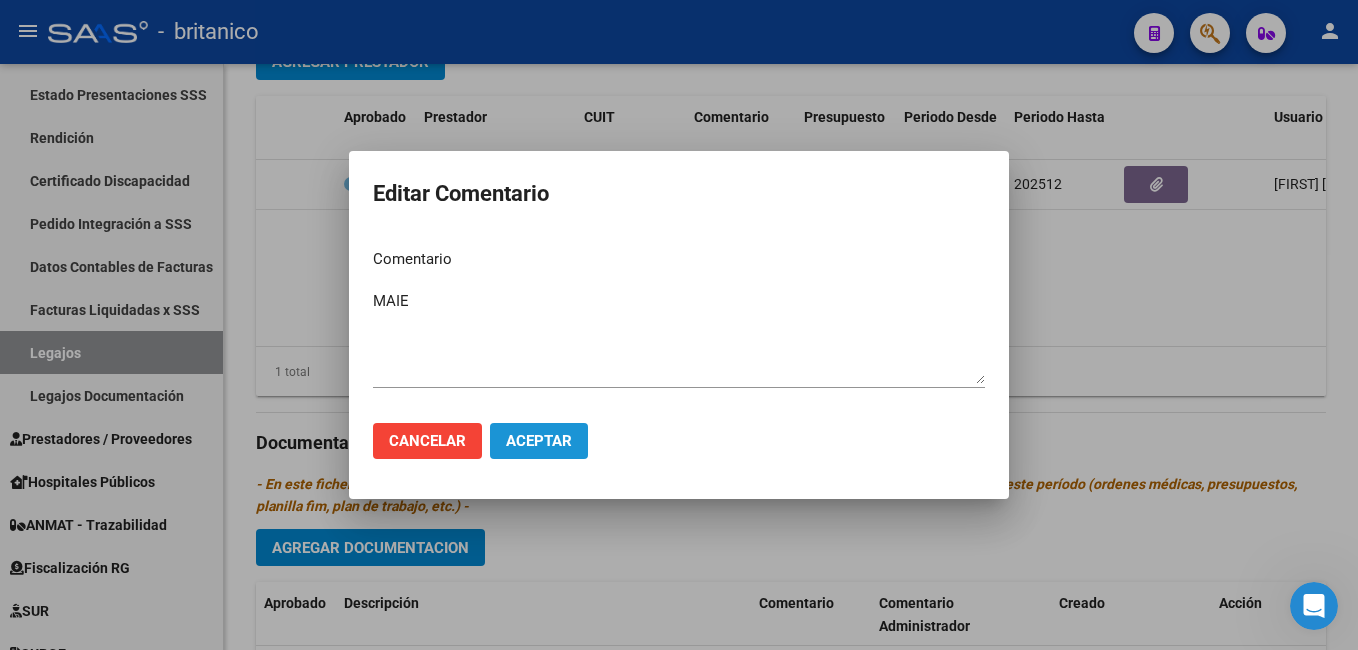click on "Aceptar" 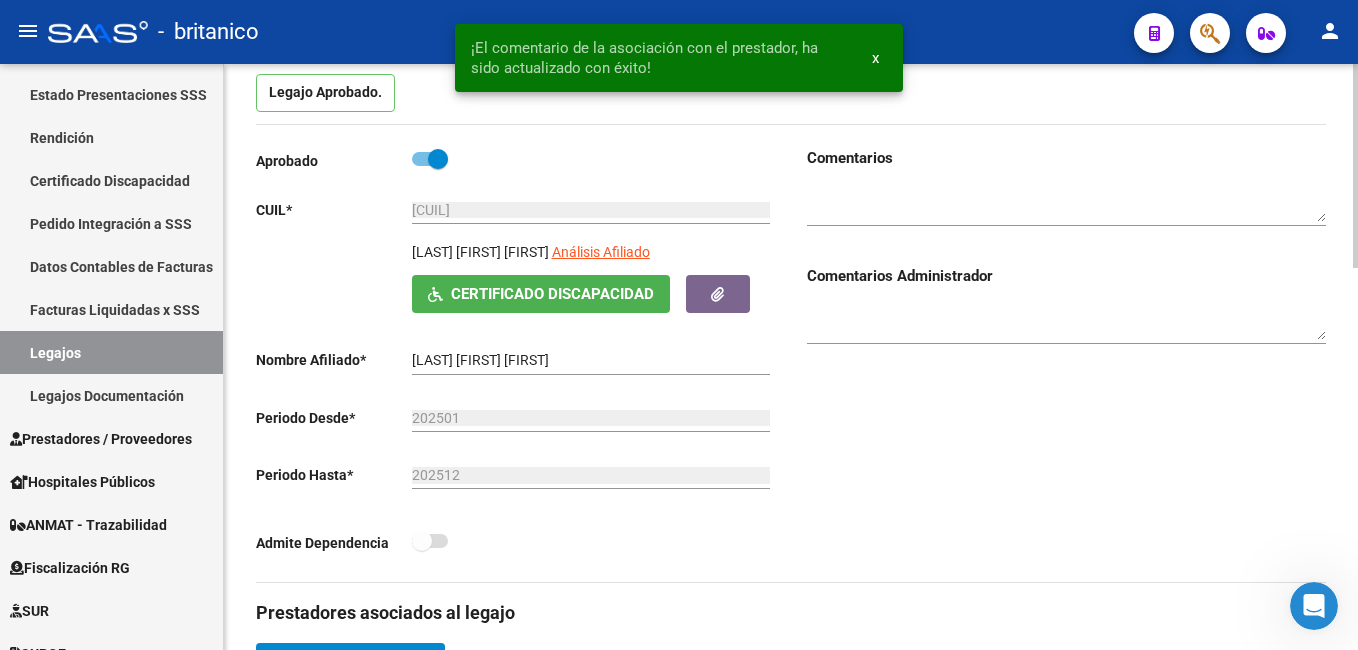 scroll, scrollTop: 0, scrollLeft: 0, axis: both 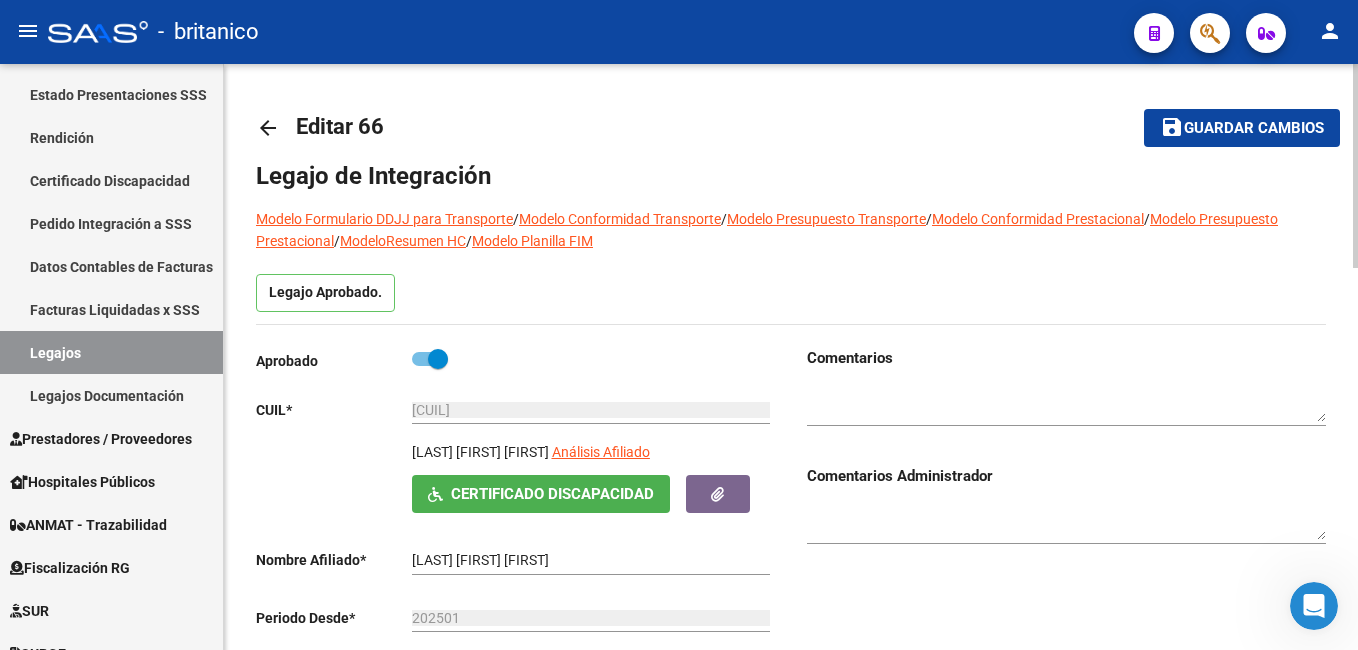 click on "Guardar cambios" 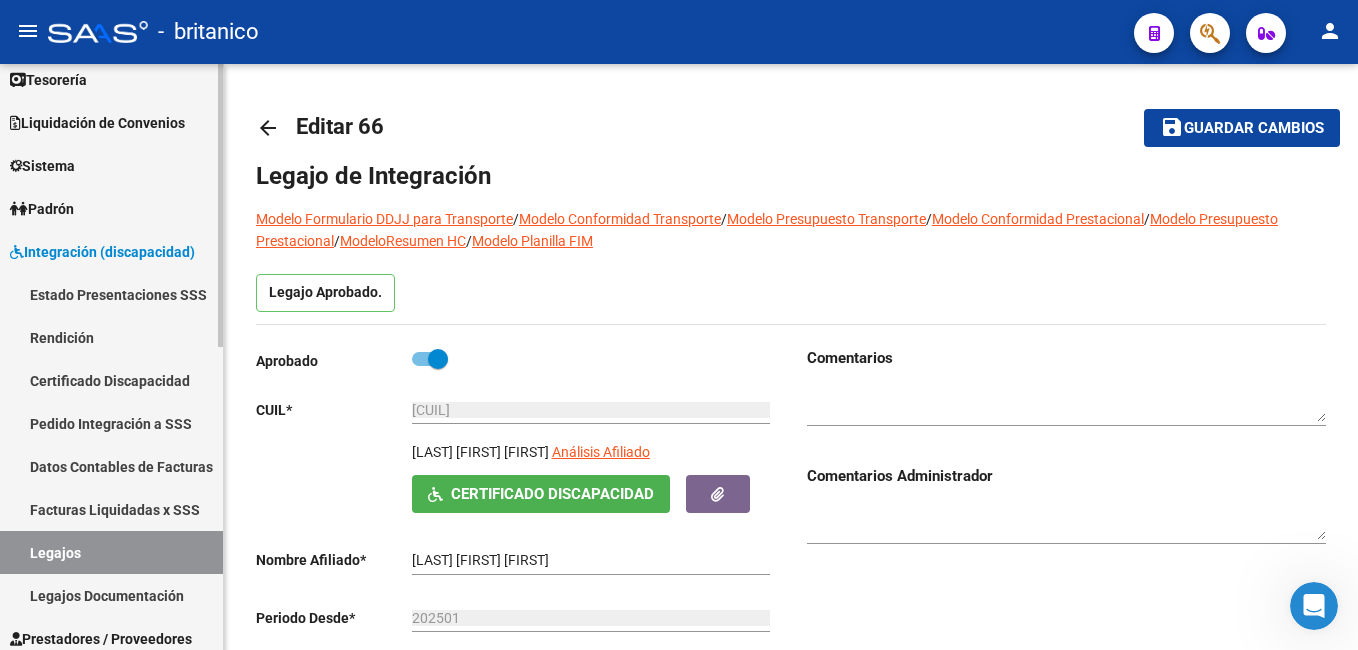 scroll, scrollTop: 0, scrollLeft: 0, axis: both 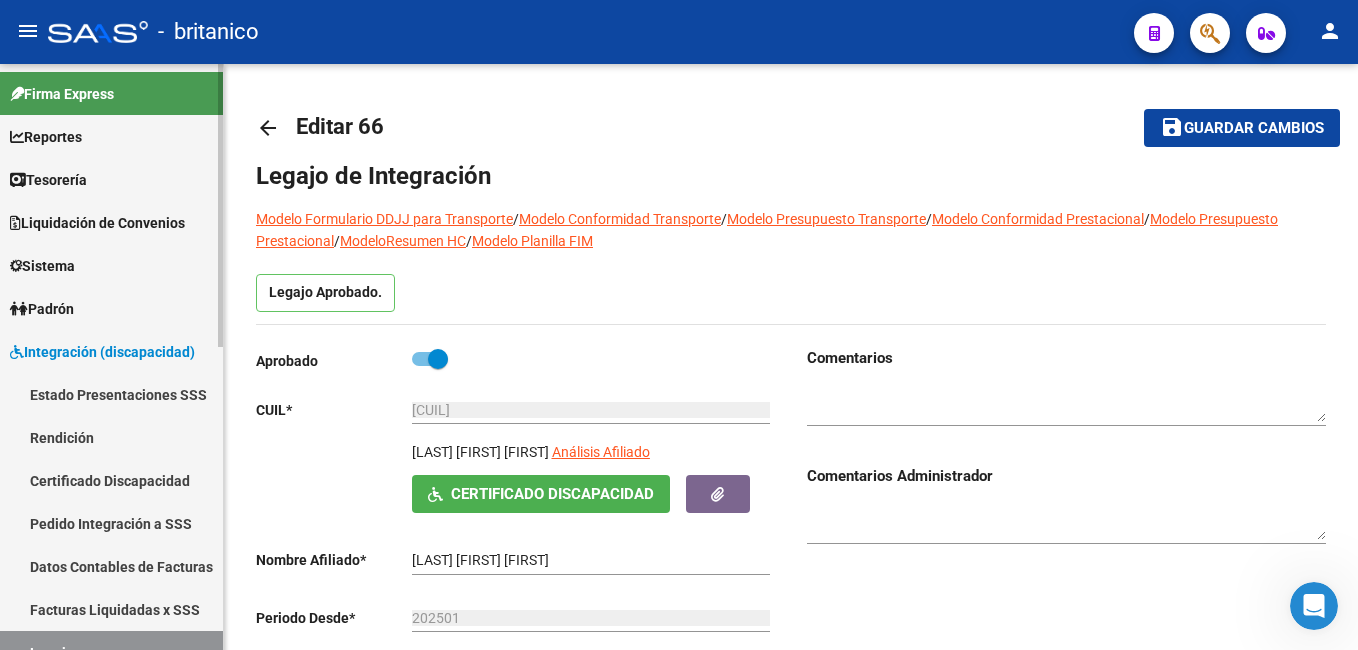click on "Integración (discapacidad)" at bounding box center (102, 352) 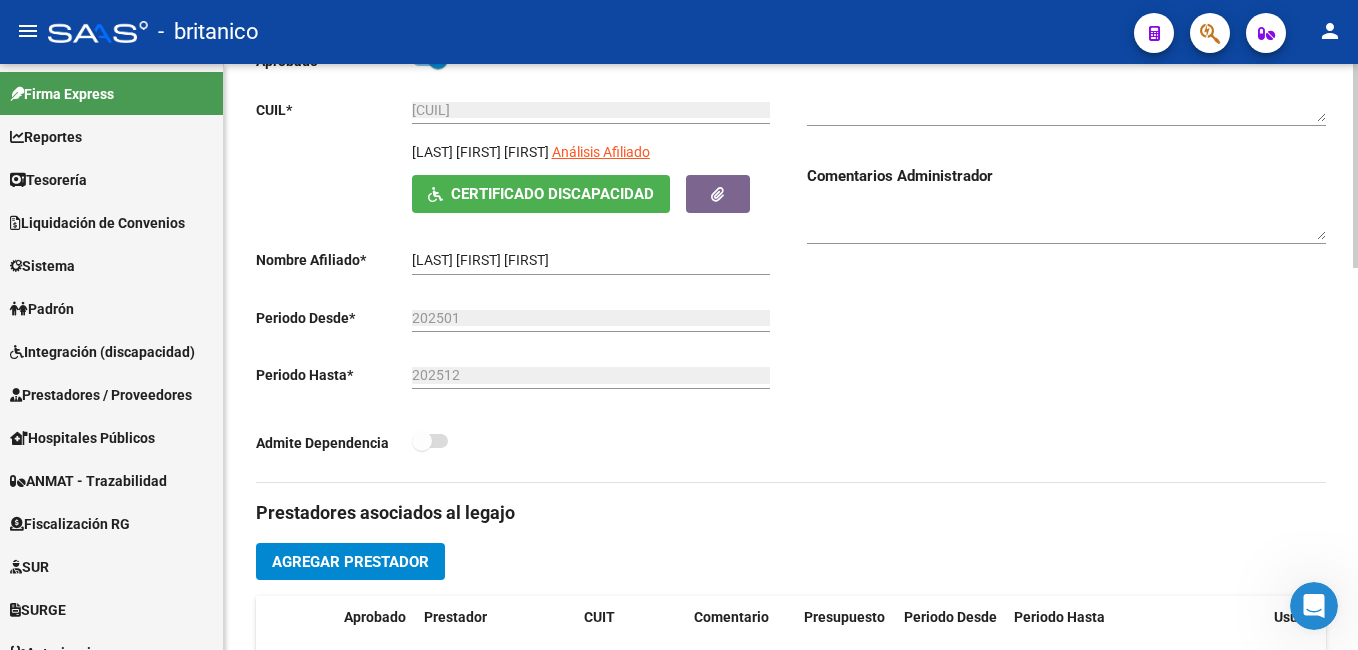 scroll, scrollTop: 600, scrollLeft: 0, axis: vertical 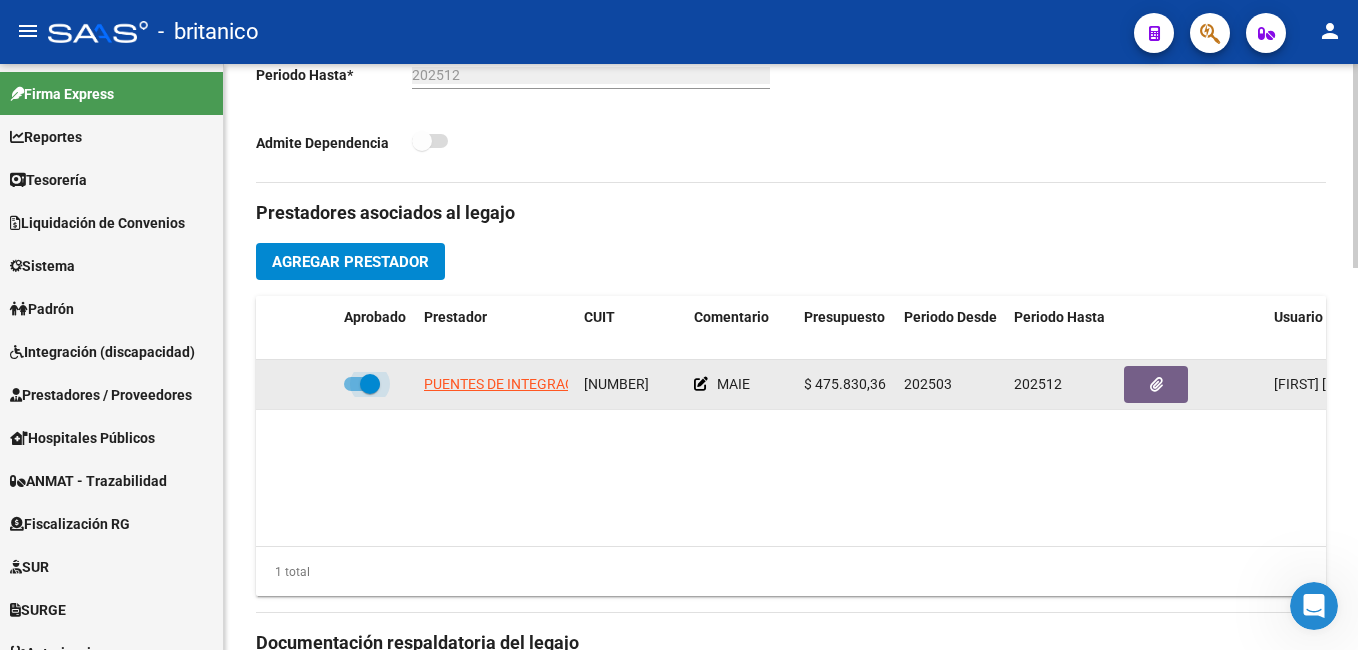 click at bounding box center (370, 384) 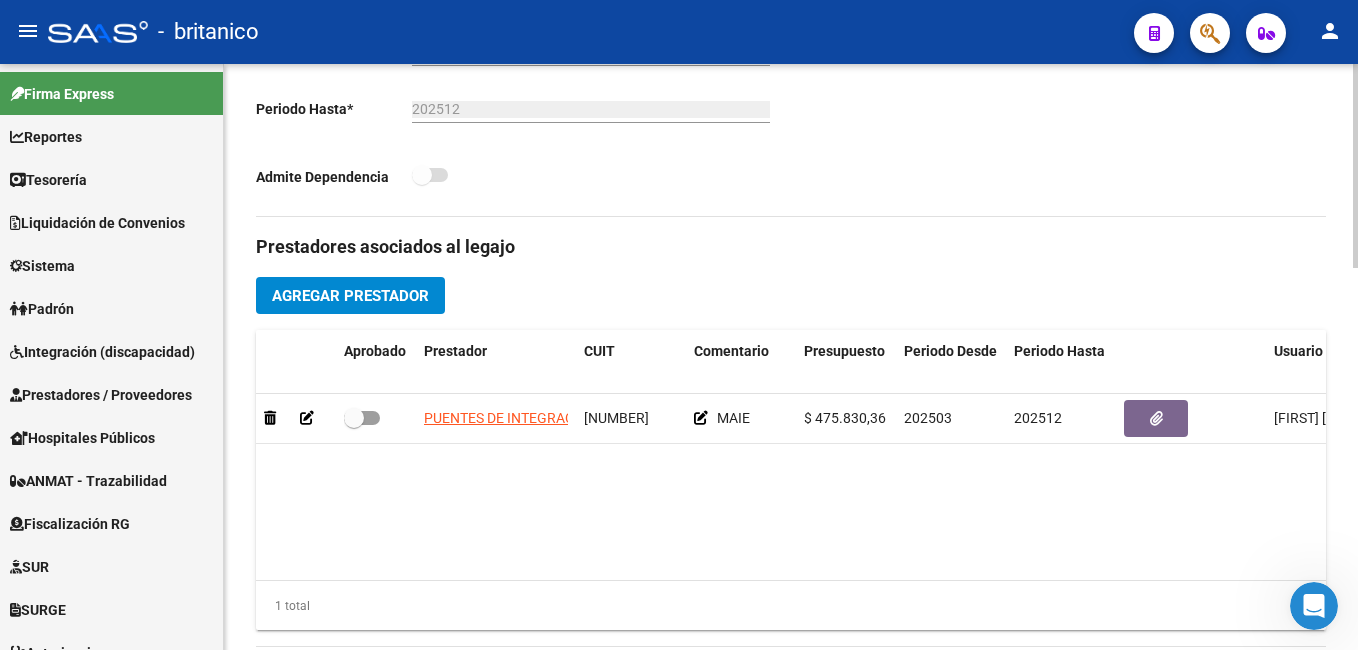 scroll, scrollTop: 600, scrollLeft: 0, axis: vertical 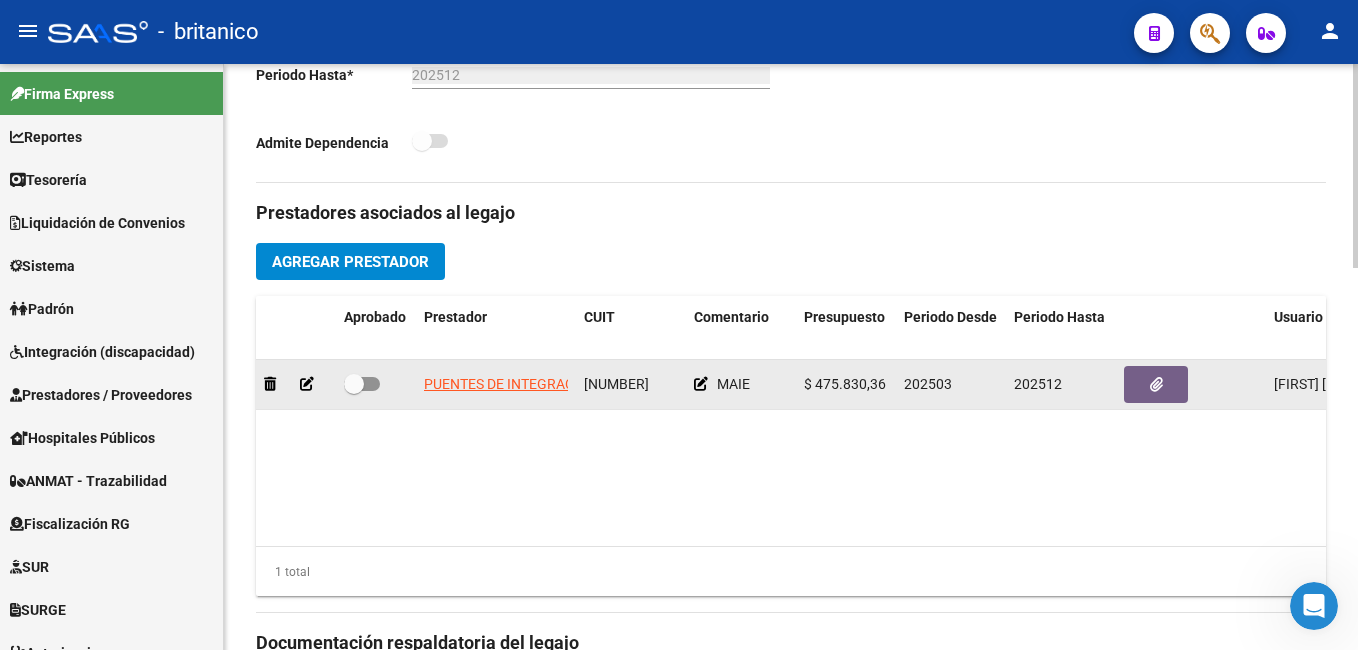 click 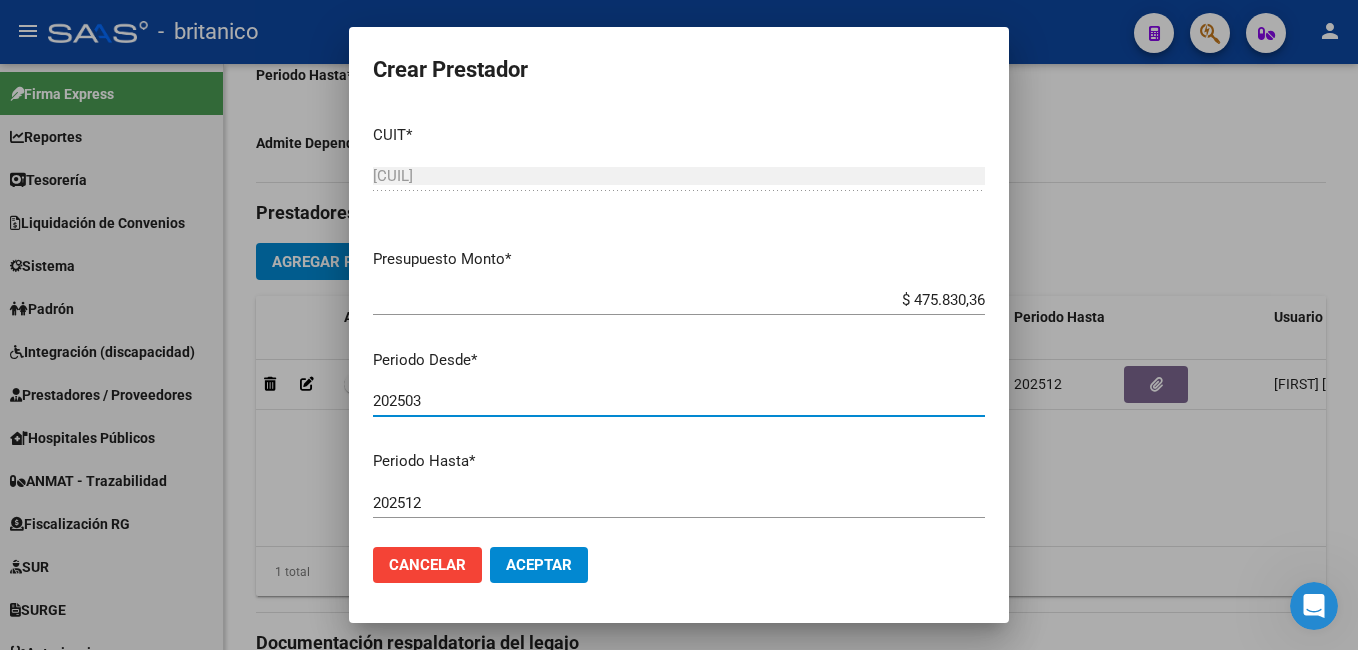 click on "202503" at bounding box center (679, 401) 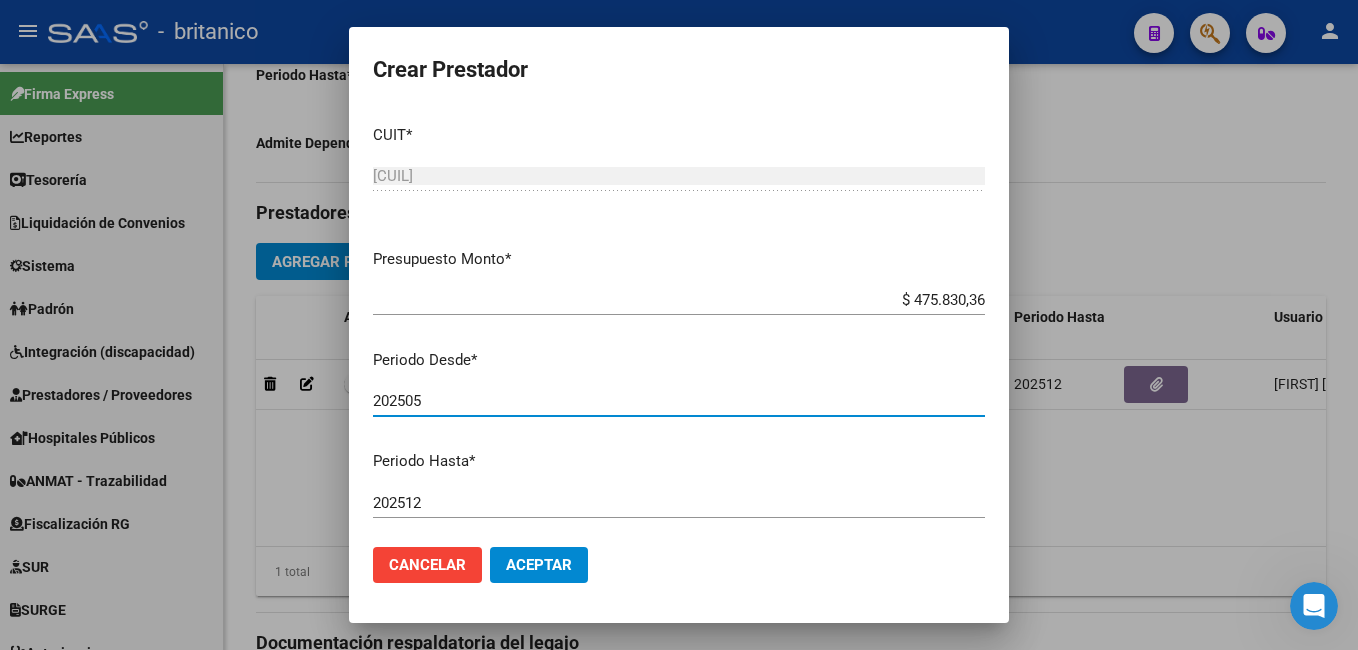type on "202505" 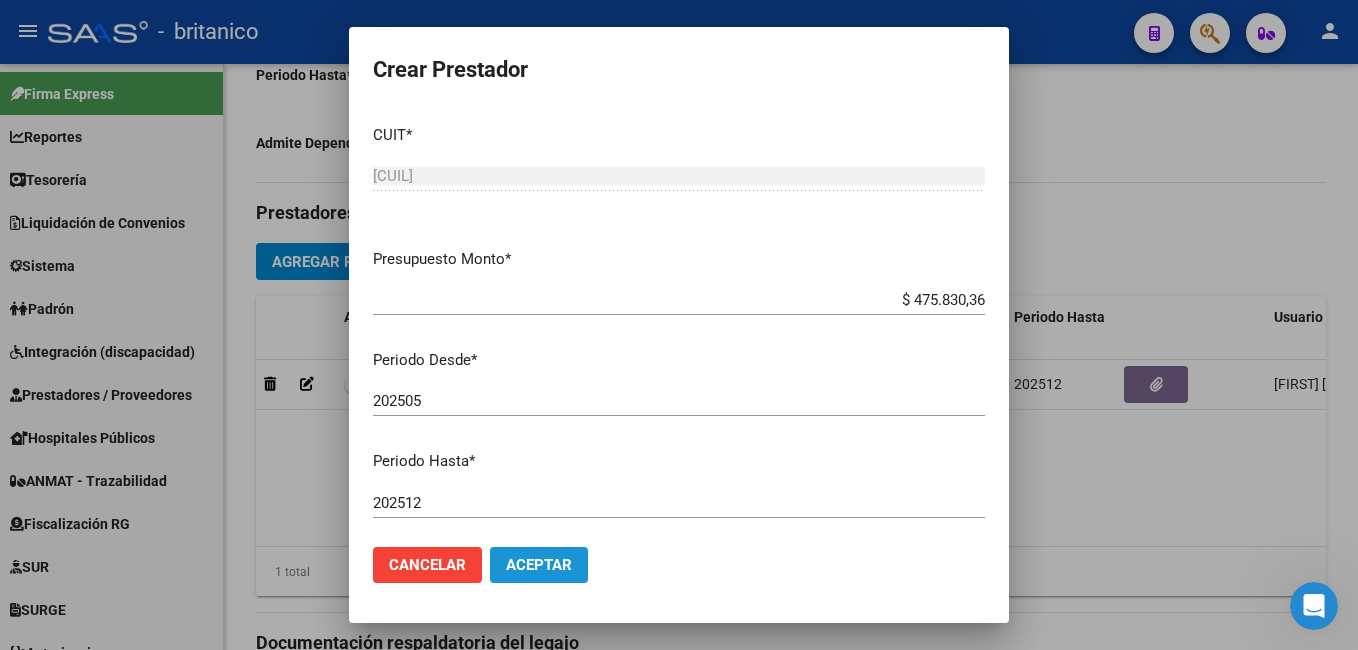 click on "Aceptar" 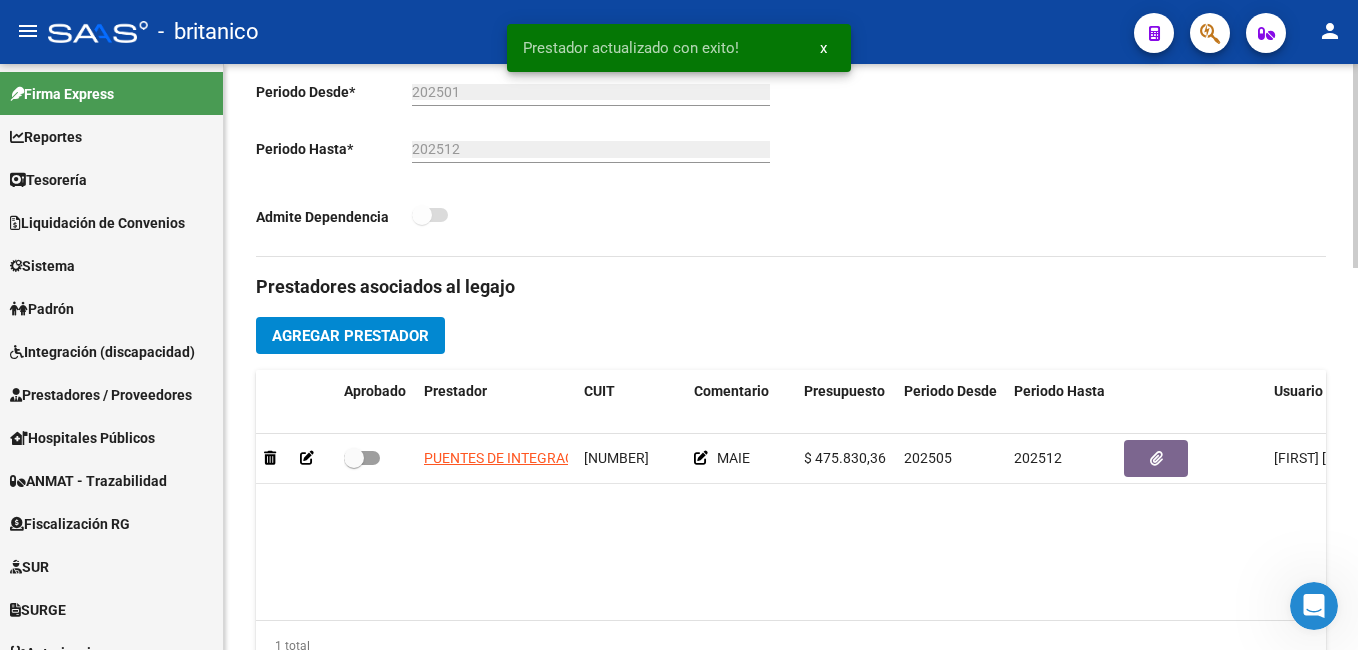 scroll, scrollTop: 400, scrollLeft: 0, axis: vertical 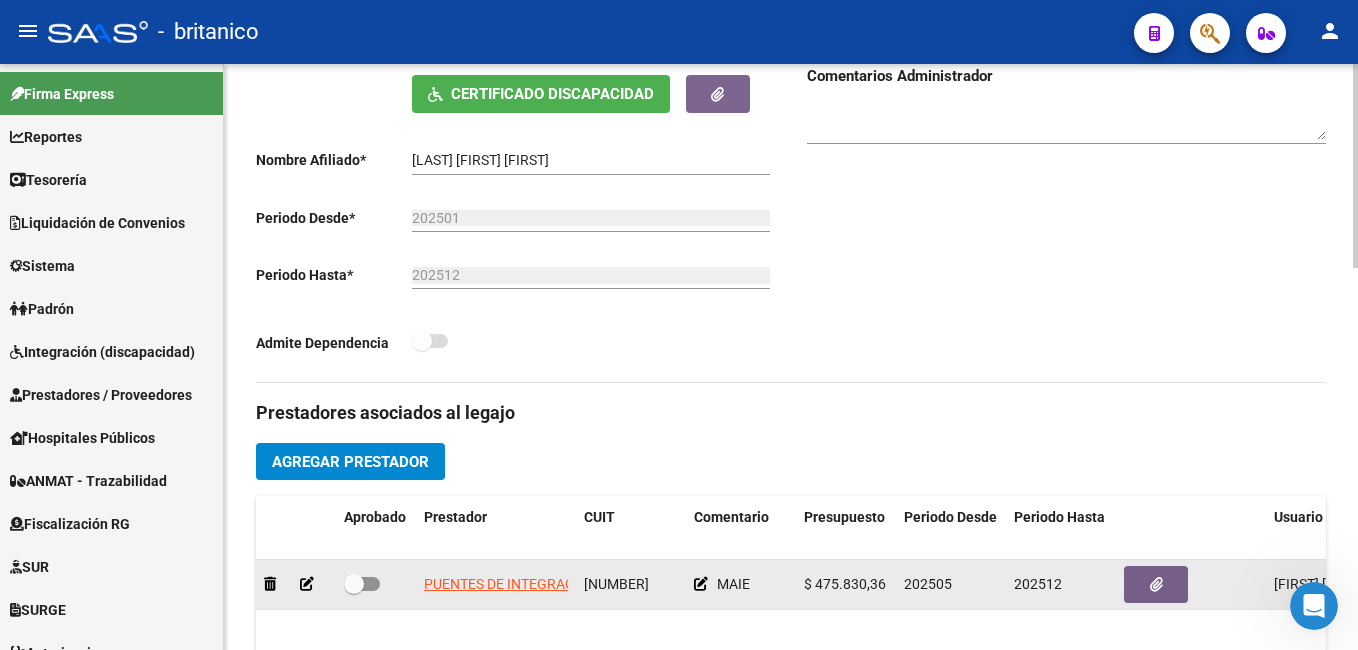 click at bounding box center (362, 584) 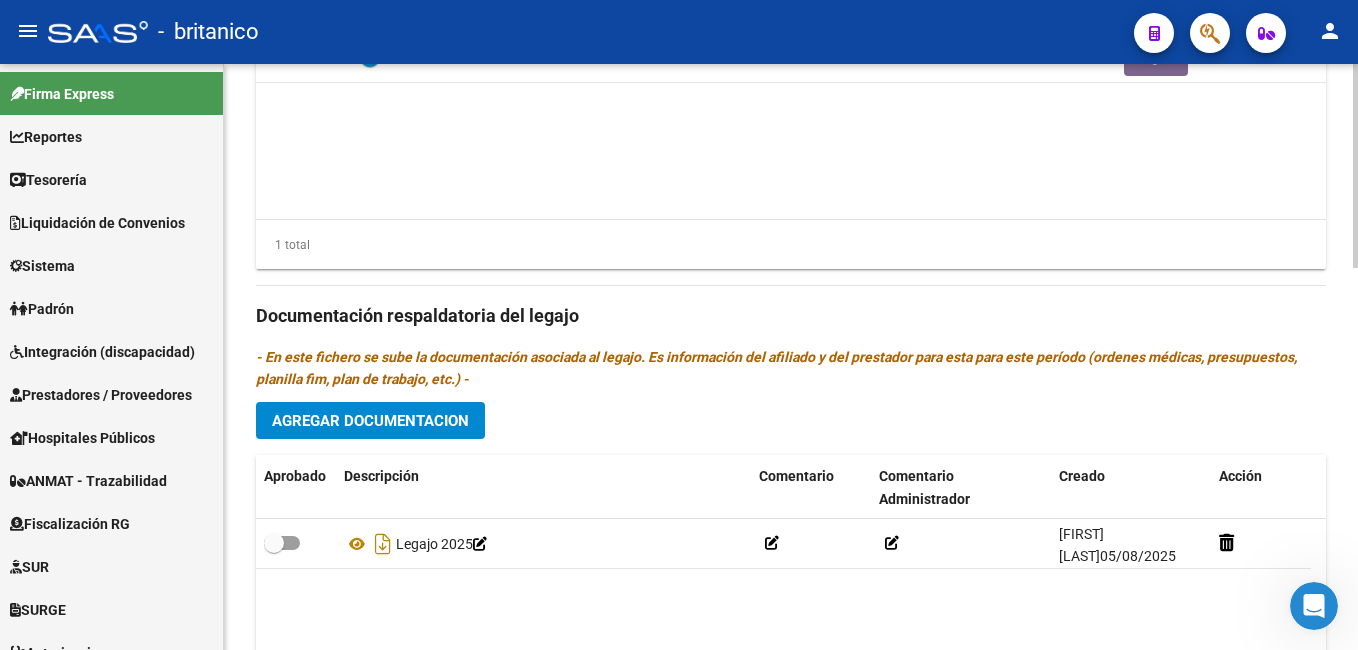 scroll, scrollTop: 1000, scrollLeft: 0, axis: vertical 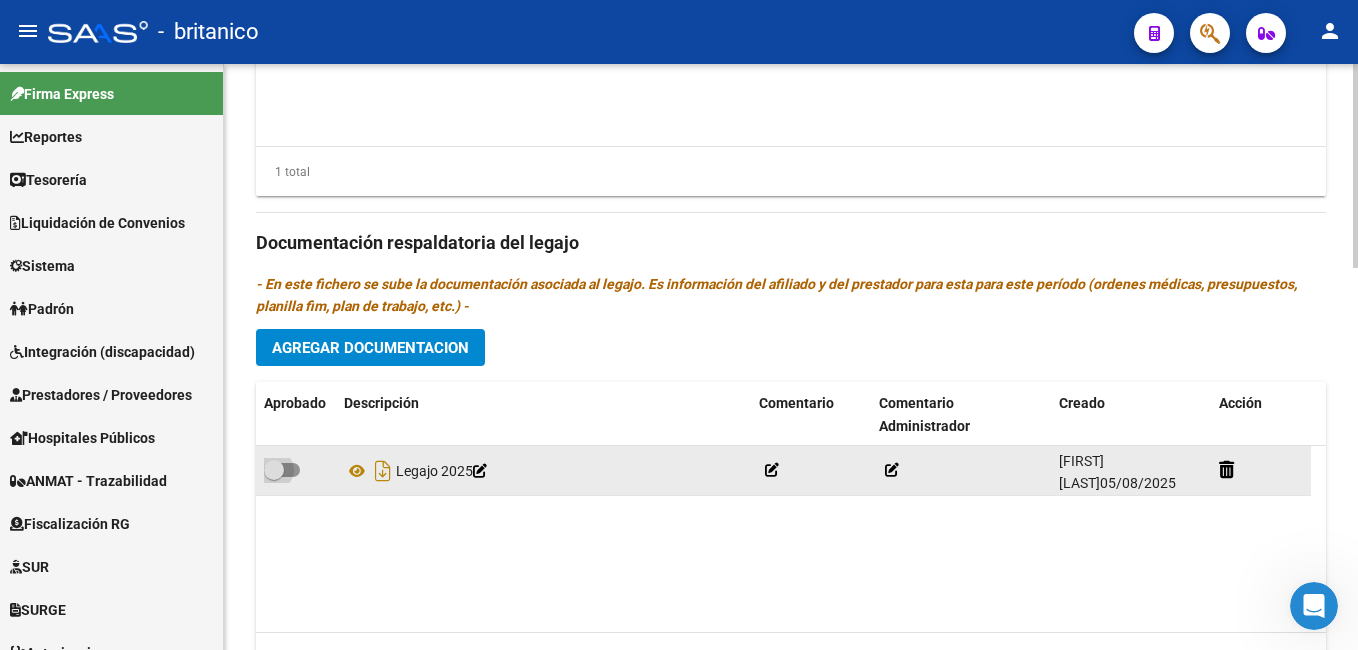 click at bounding box center (274, 470) 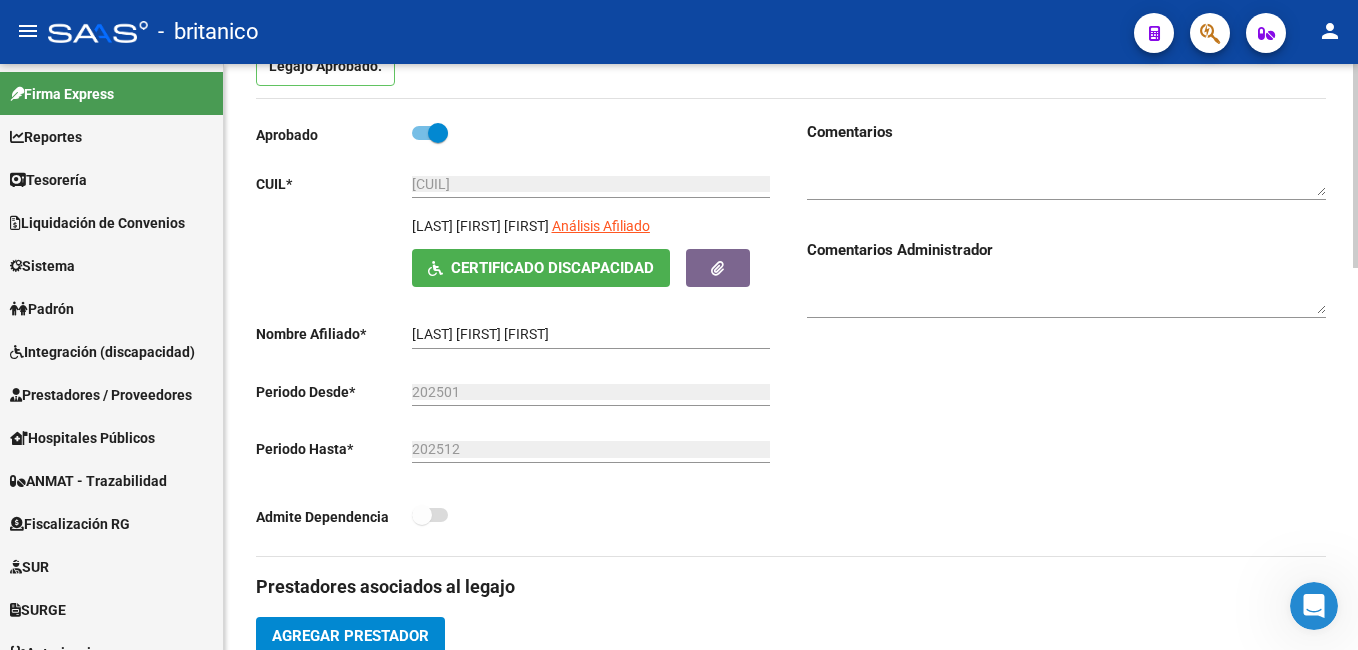 scroll, scrollTop: 0, scrollLeft: 0, axis: both 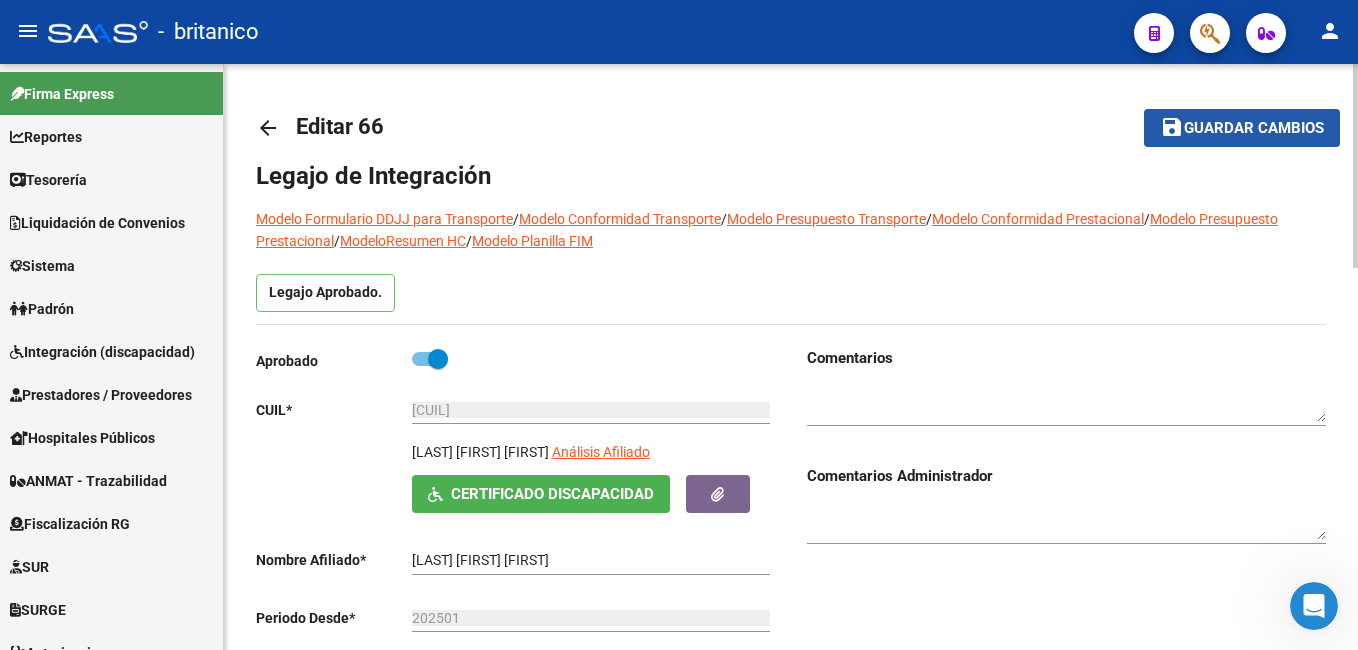 click on "Guardar cambios" 